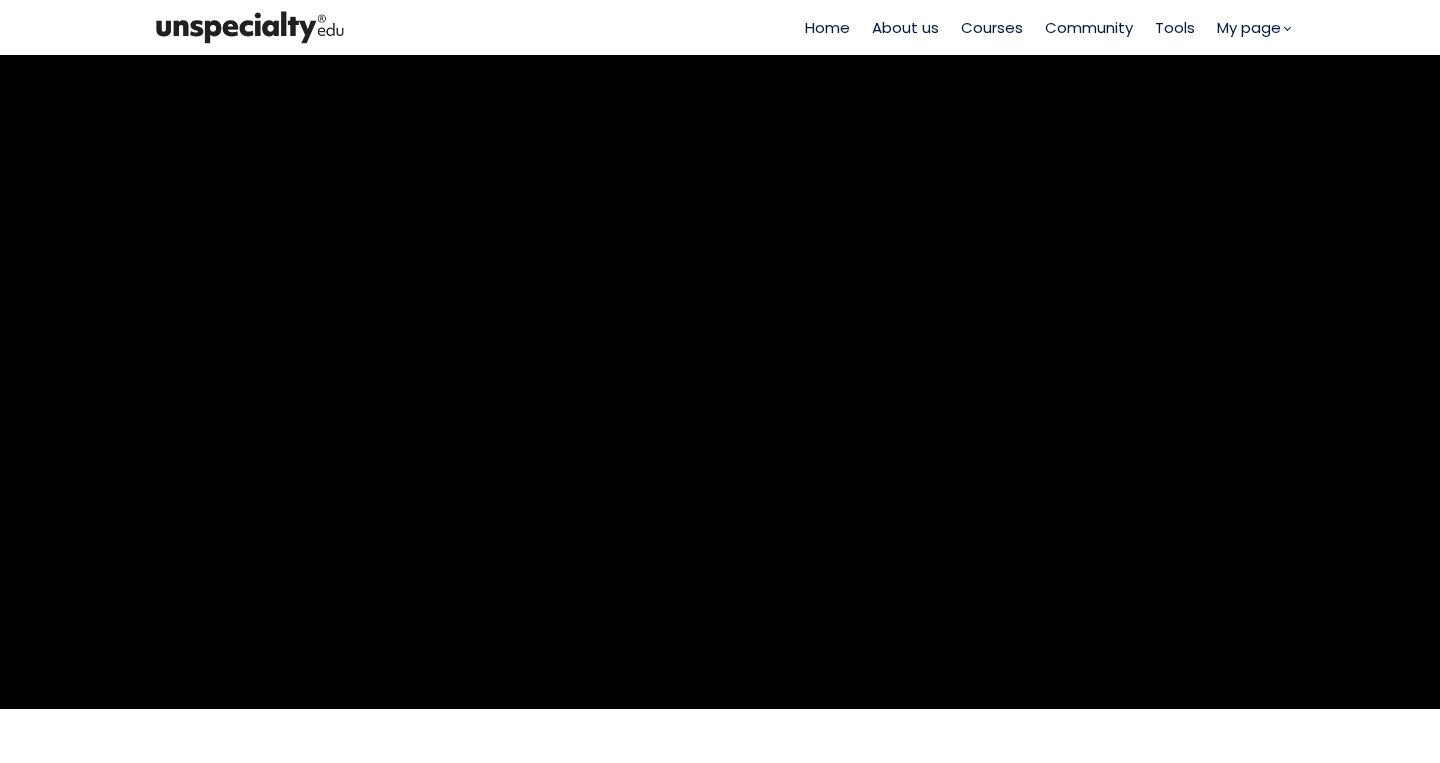 scroll, scrollTop: 0, scrollLeft: 0, axis: both 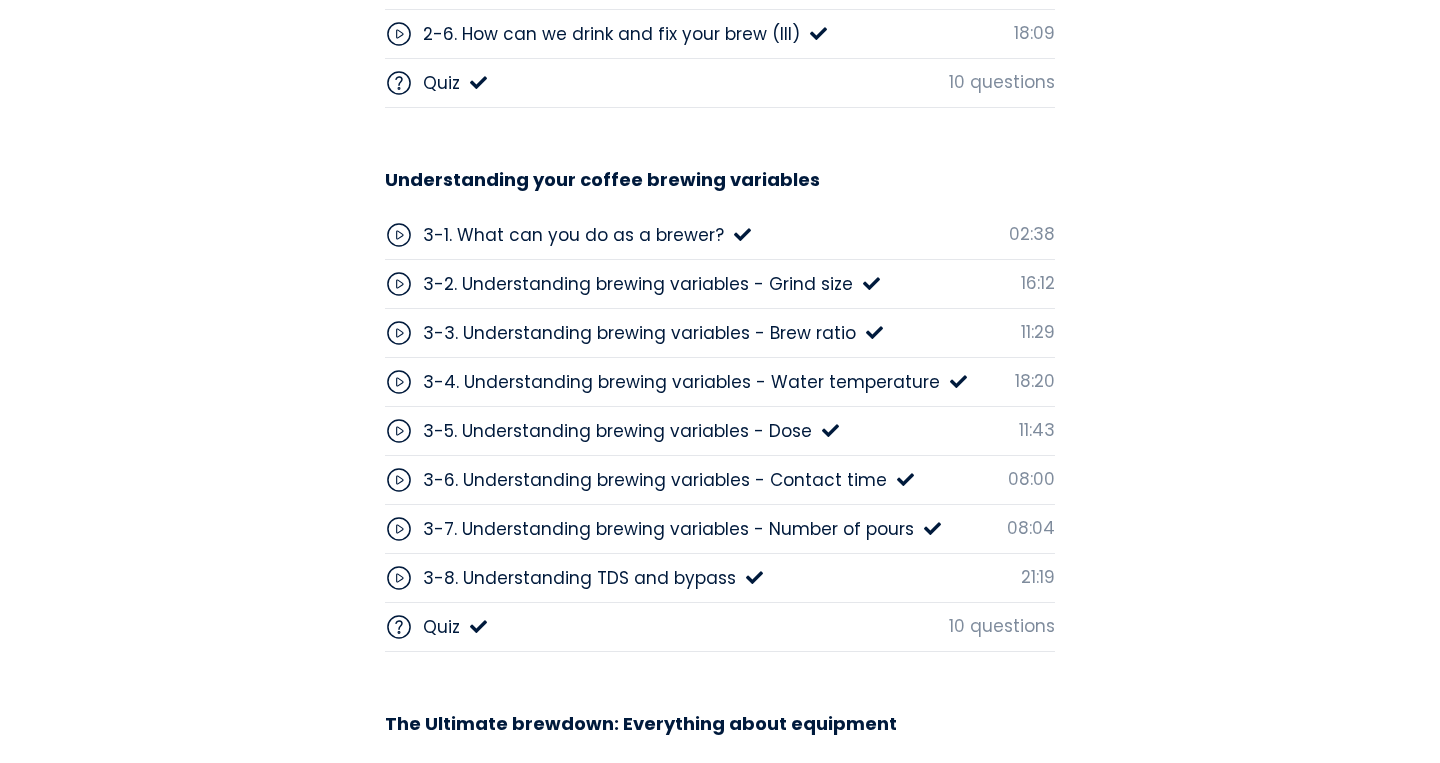 click on "3-5. Understanding brewing variables - Dose" at bounding box center (617, 431) 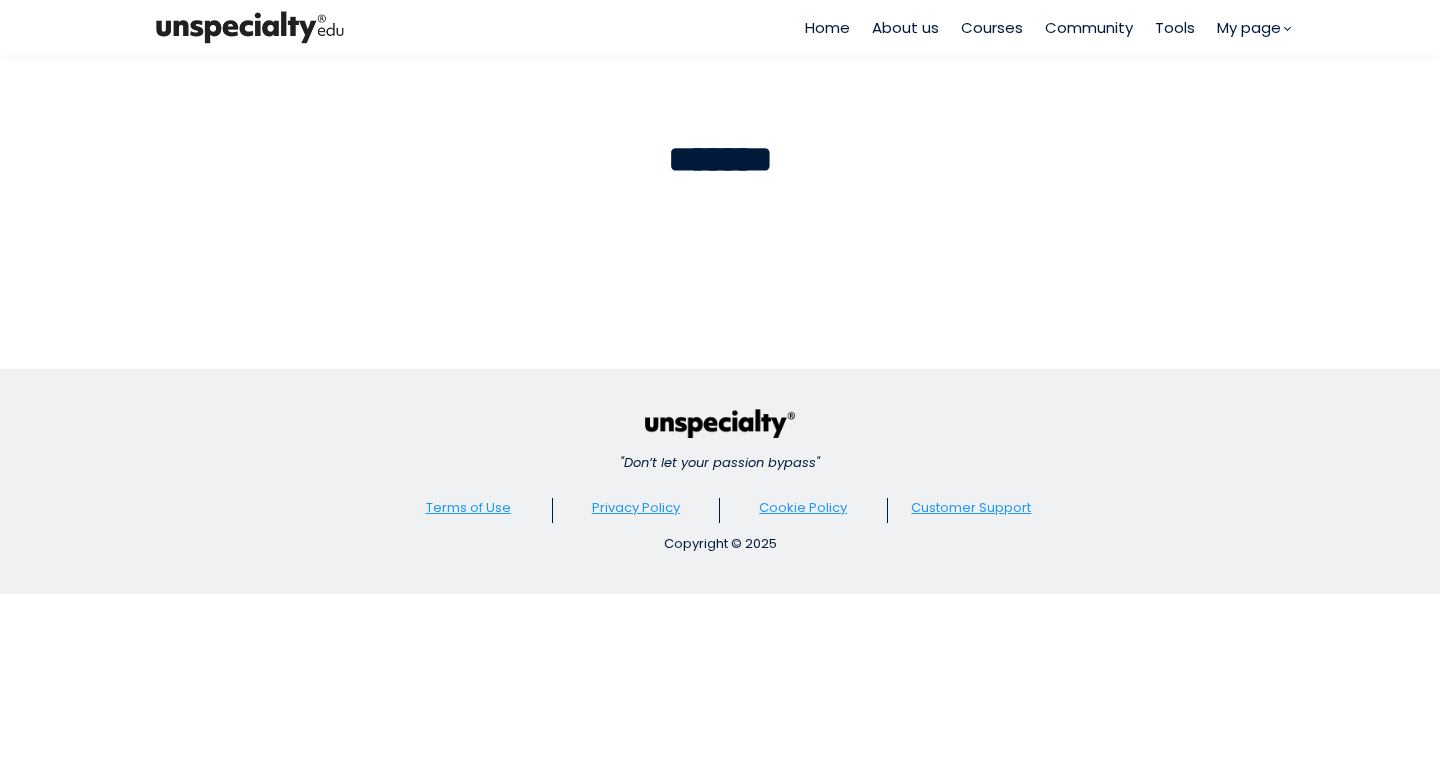 scroll, scrollTop: 0, scrollLeft: 0, axis: both 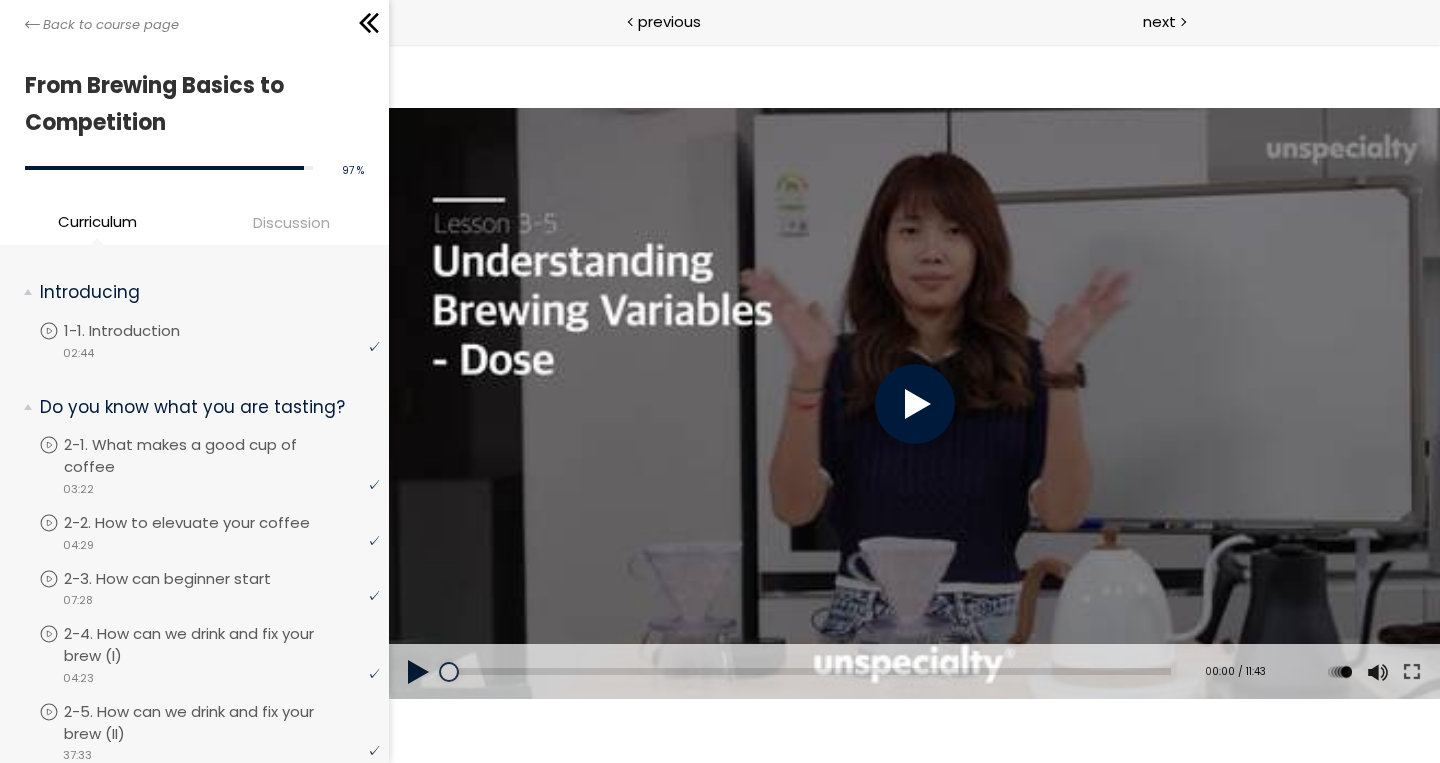 click at bounding box center [914, 404] 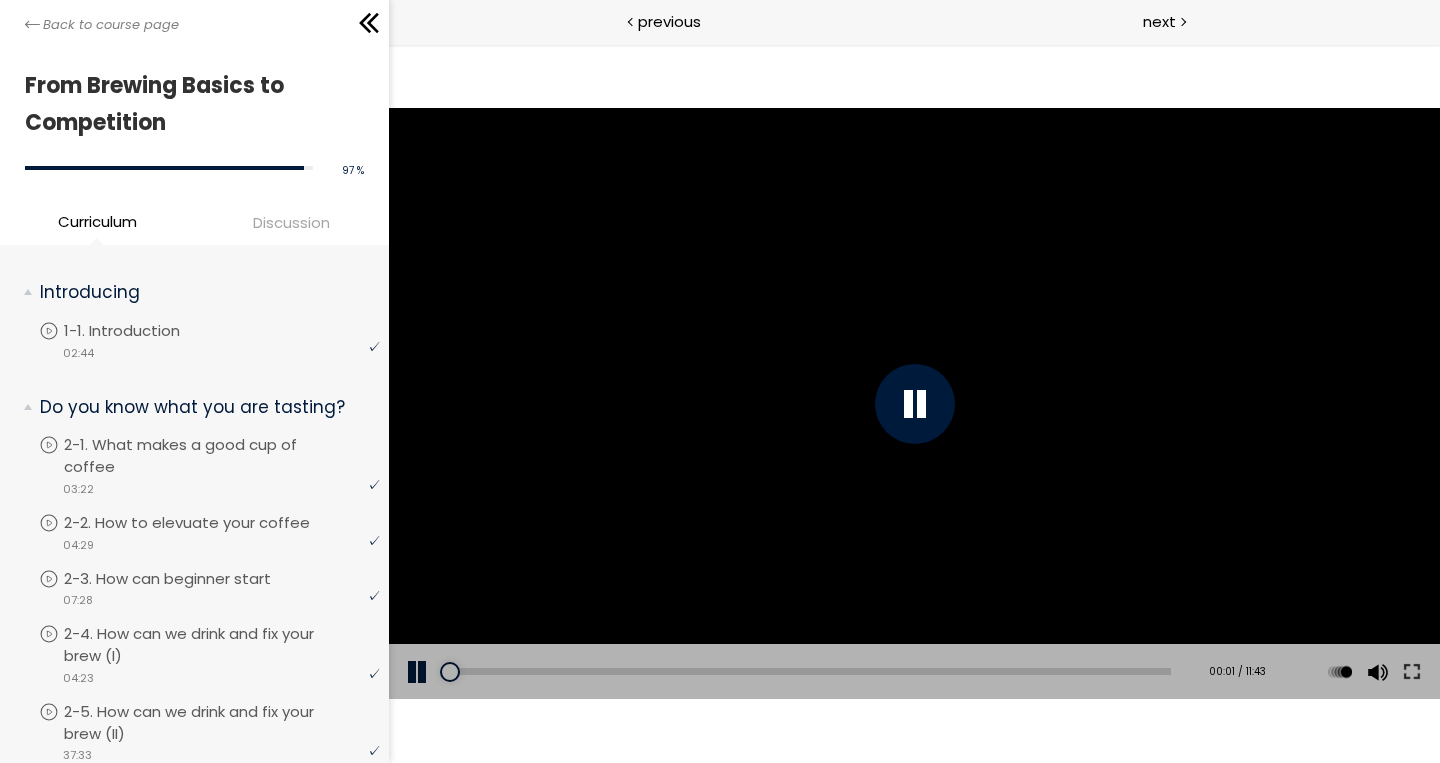 drag, startPoint x: 391, startPoint y: 281, endPoint x: 644, endPoint y: 239, distance: 256.46246 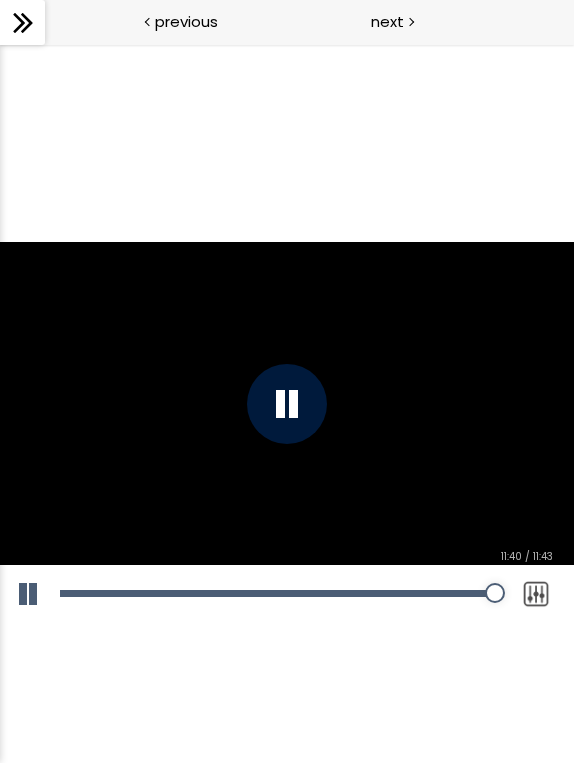 click on "Click for sound
@keyframes VOLUME_SMALL_WAVE_FLASH {
0% { opacity: 0; }
33% { opacity: 1; }
66% { opacity: 1; }
100% { opacity: 0; }
}
@keyframes VOLUME_LARGE_WAVE_FLASH {
0% { opacity: 0; }
33% { opacity: 1; }
66% { opacity: 1; }
100% { opacity: 0; }
}
.volume__small-wave {
animation: VOLUME_SMALL_WAVE_FLASH 2s infinite;
opacity: 0;
}
.volume__large-wave {
animation: VOLUME_LARGE_WAVE_FLASH 2s infinite .3s;
opacity: 0;
}
Add chapter
00:25
11:40 / 11:43
Subtitles       None           Auto         x   2   x   1.5   x   1.25   x   1   x   0.75   x   0.5" at bounding box center (287, 403) 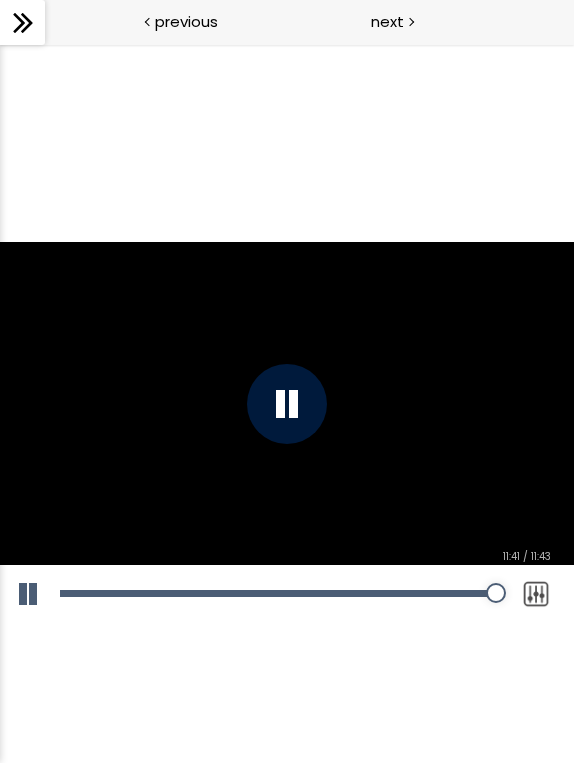 click on "Add chapter
00:25" at bounding box center [278, 594] 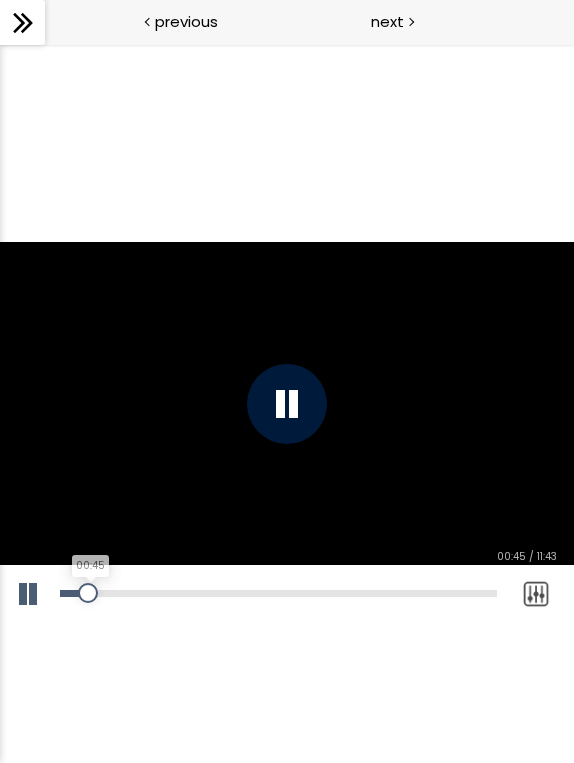 click on "00:45" at bounding box center [278, 593] 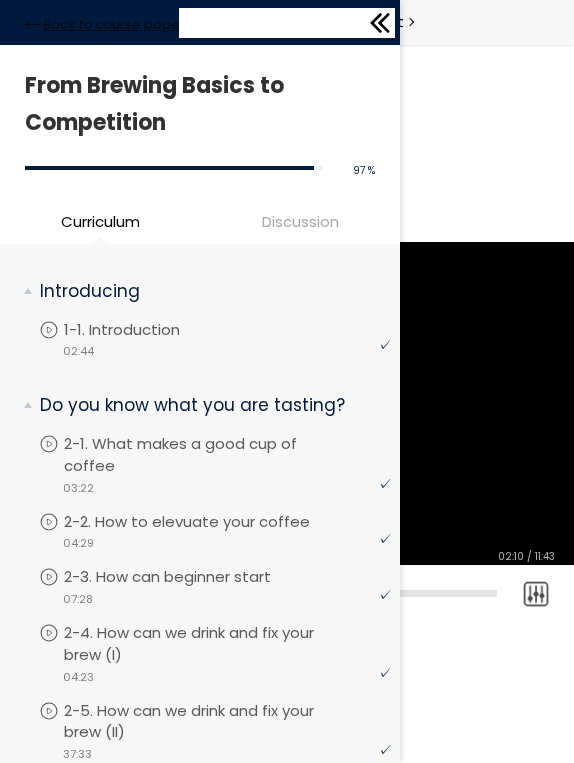 click 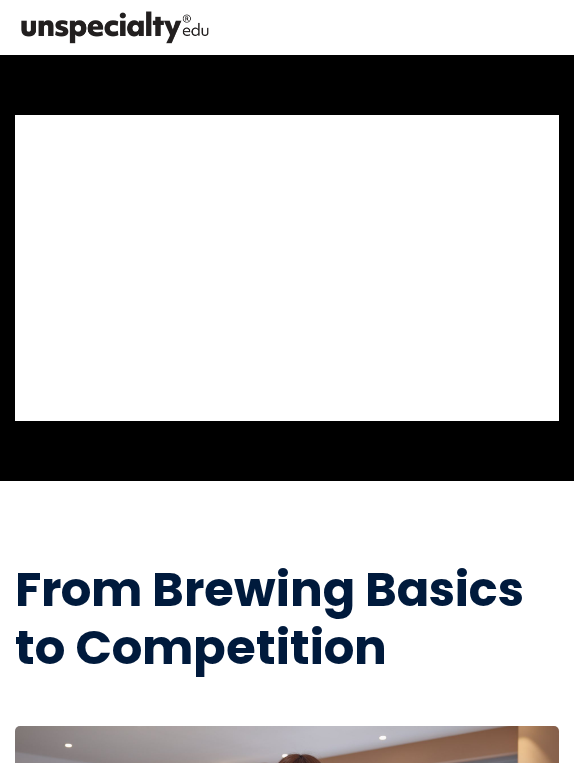 scroll, scrollTop: 0, scrollLeft: 0, axis: both 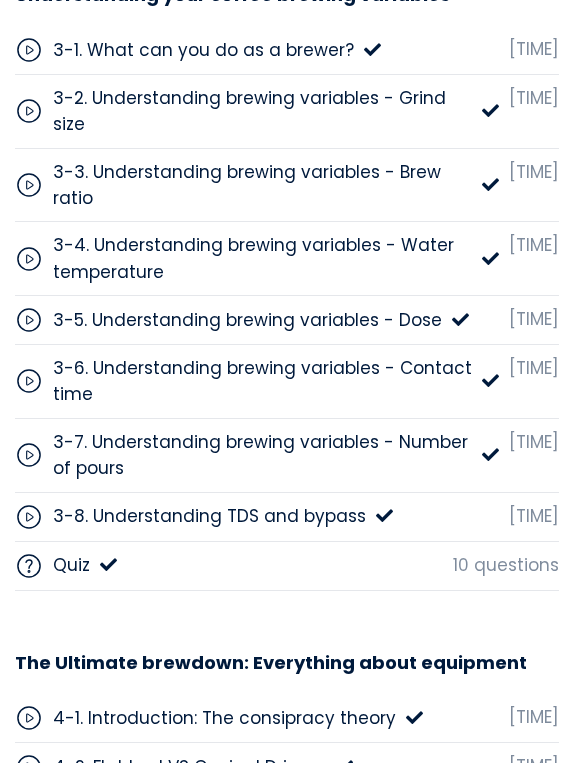 click on "3-6. Understanding brewing variables - Contact time" at bounding box center [262, 381] 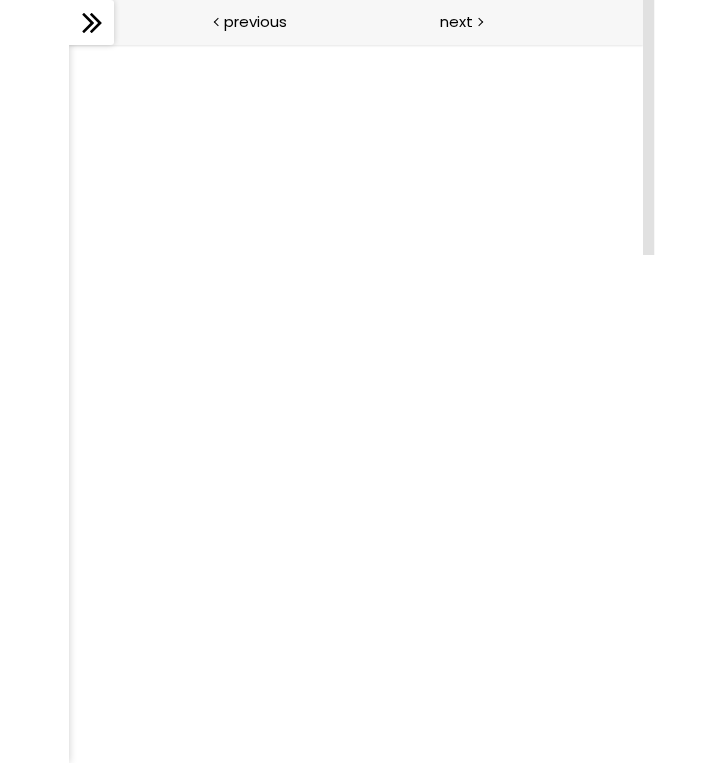 scroll, scrollTop: 0, scrollLeft: 0, axis: both 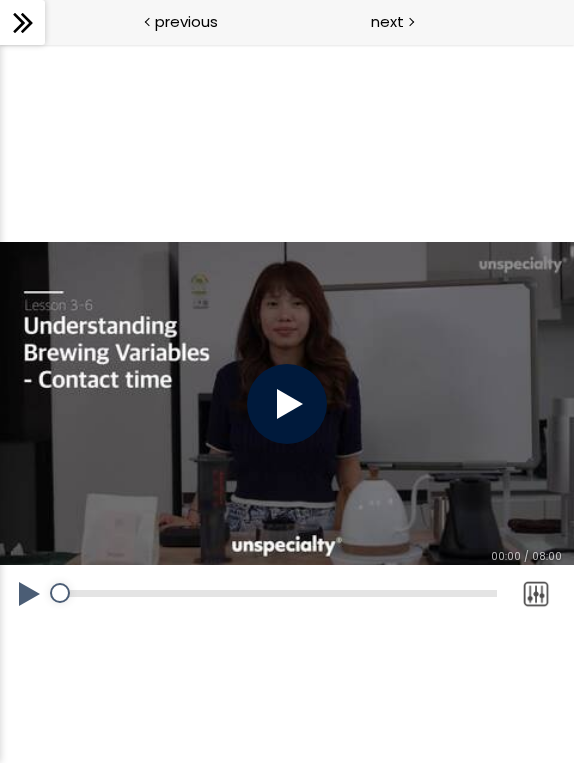 click at bounding box center (287, 404) 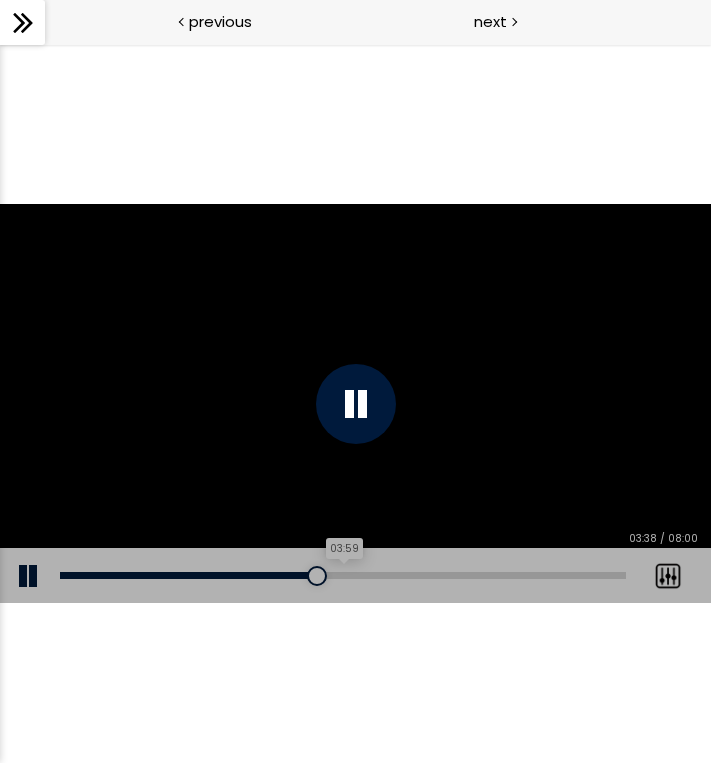 click on "03:59" at bounding box center (343, 575) 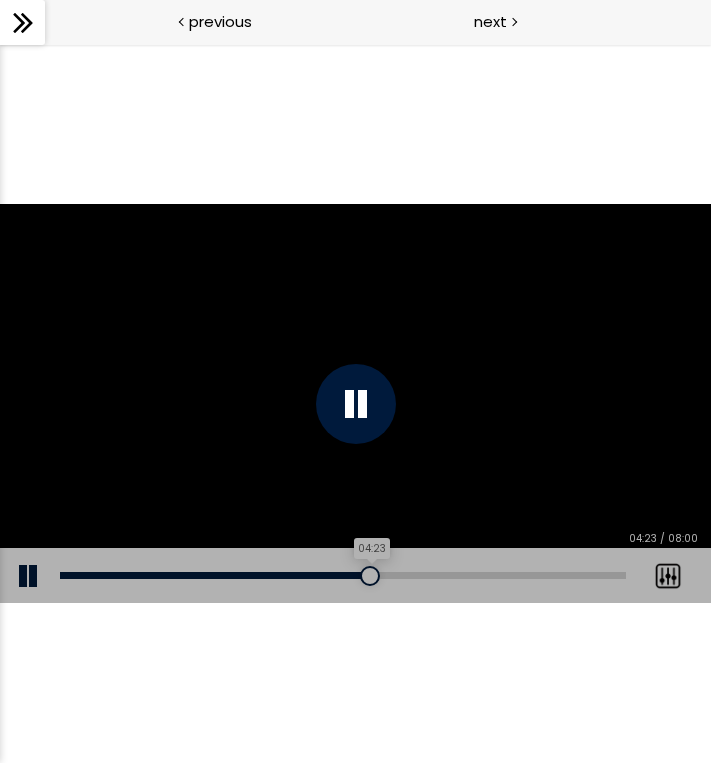 click on "04:23" at bounding box center (343, 575) 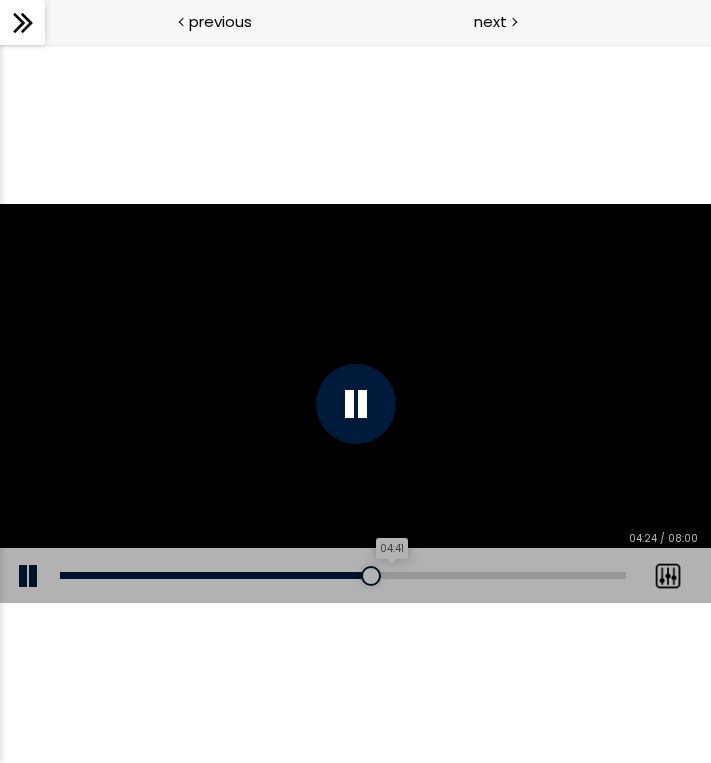 click on "04:41" at bounding box center [343, 575] 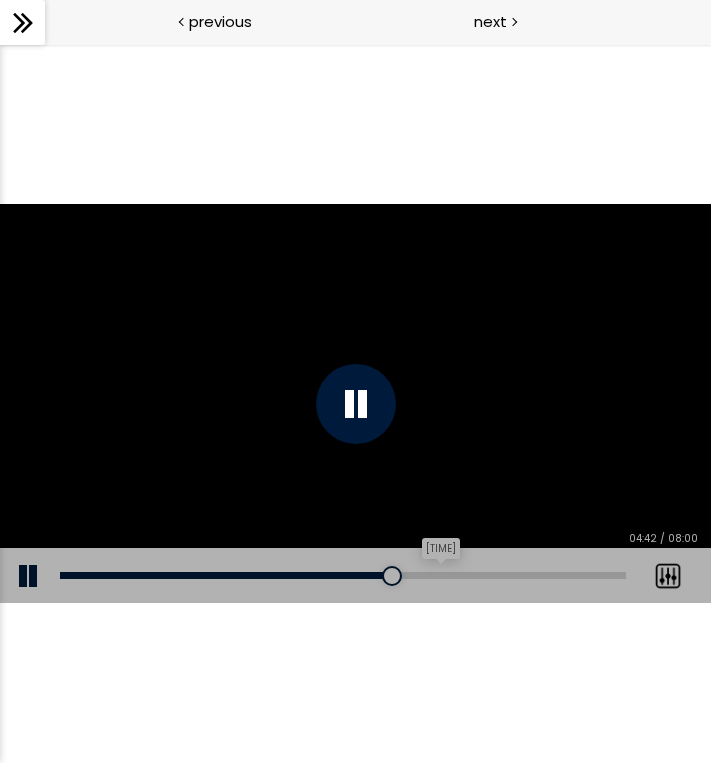 click on "[TIME]" at bounding box center (343, 575) 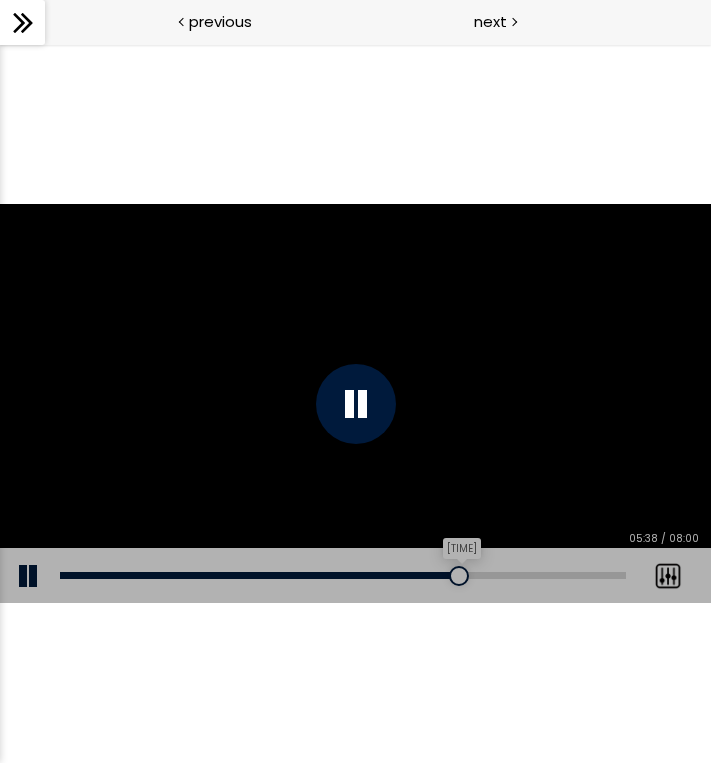 click on "[TIME]" at bounding box center (343, 575) 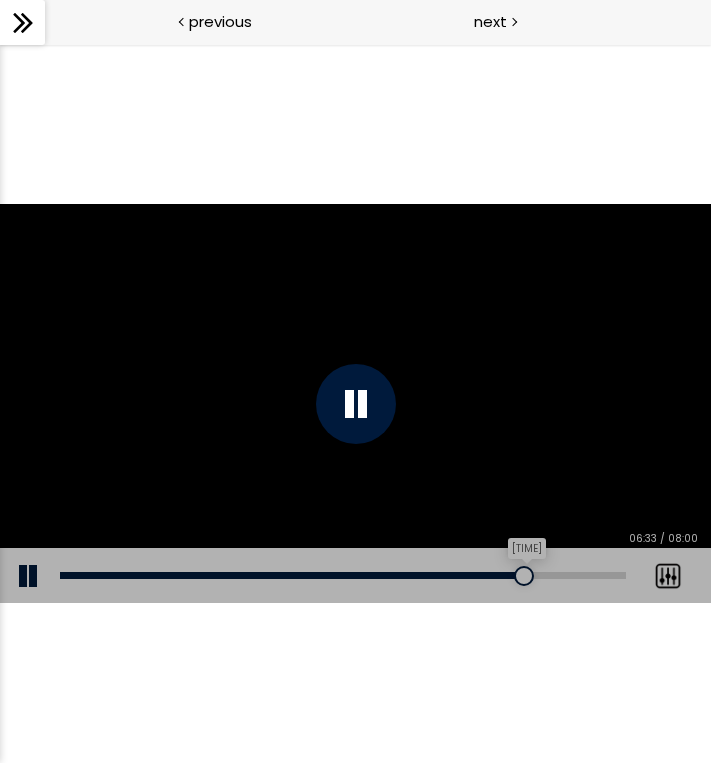 click on "[TIME]" at bounding box center [343, 575] 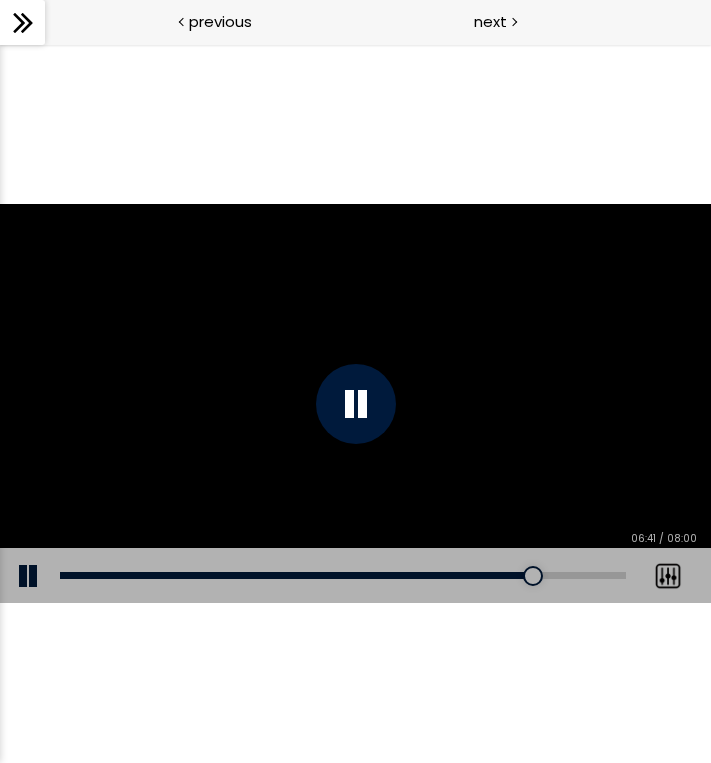 click on "Add chapter
[TIME]" at bounding box center [343, 576] 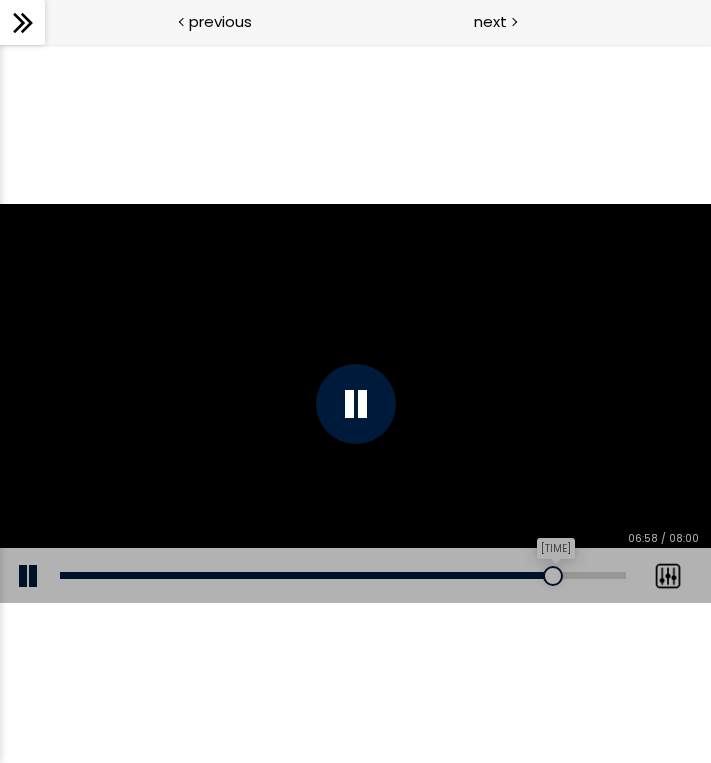 click on "[TIME]" at bounding box center [343, 575] 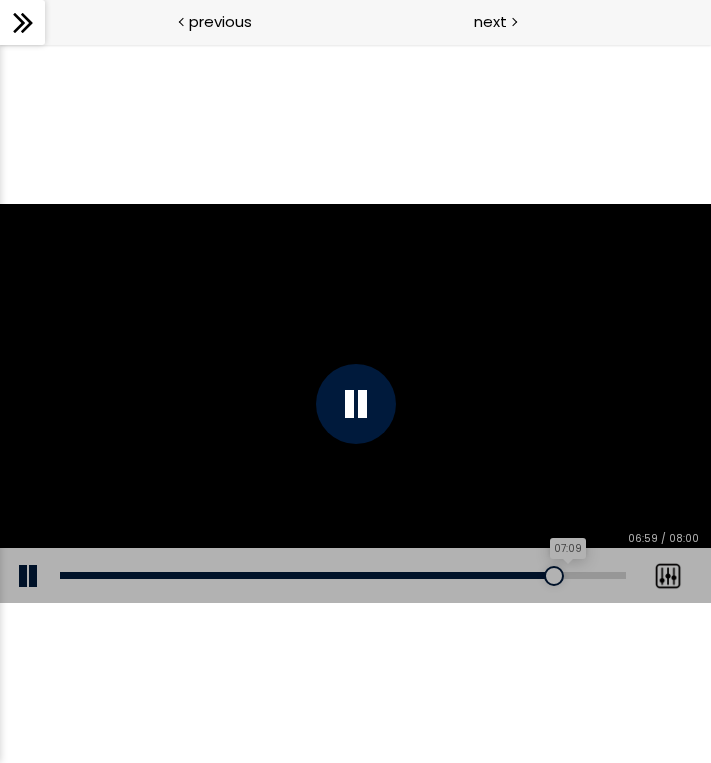 click on "07:09" at bounding box center (343, 575) 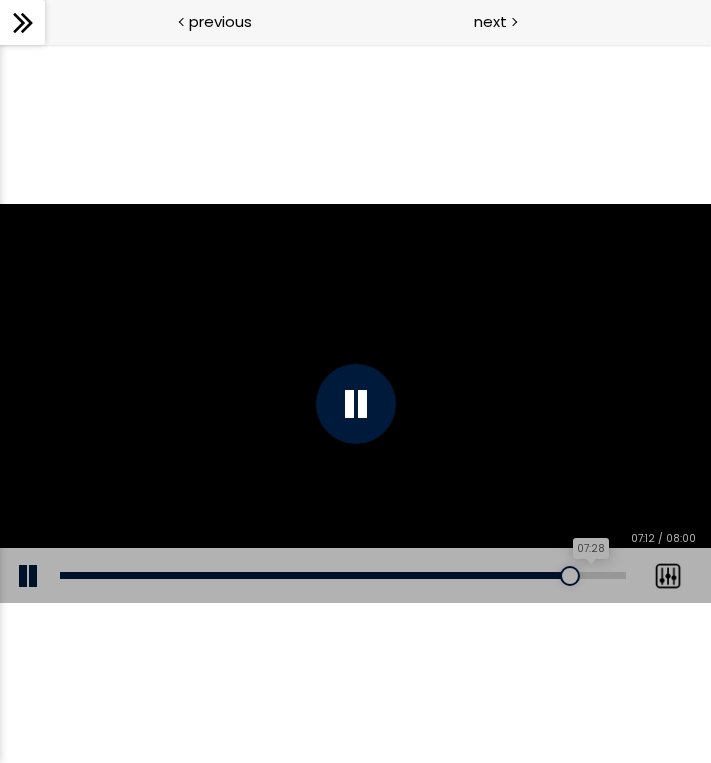 click on "07:28" at bounding box center (343, 575) 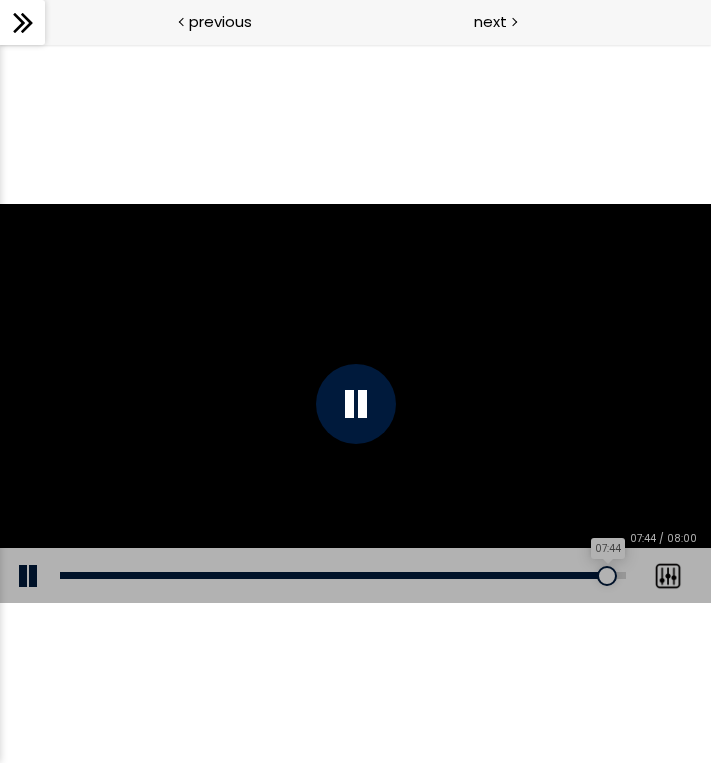 click on "07:44" at bounding box center [343, 575] 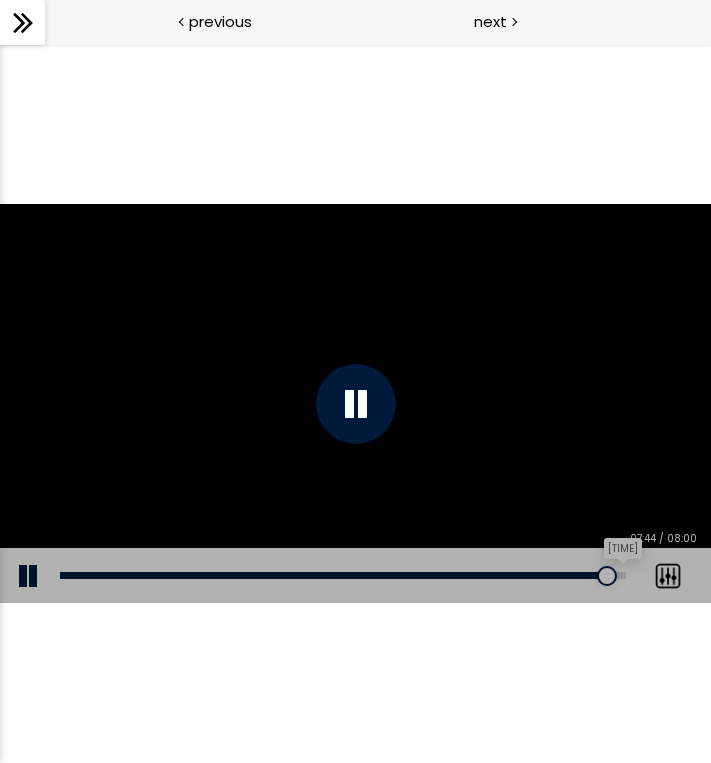 click on "[TIME]" at bounding box center (343, 575) 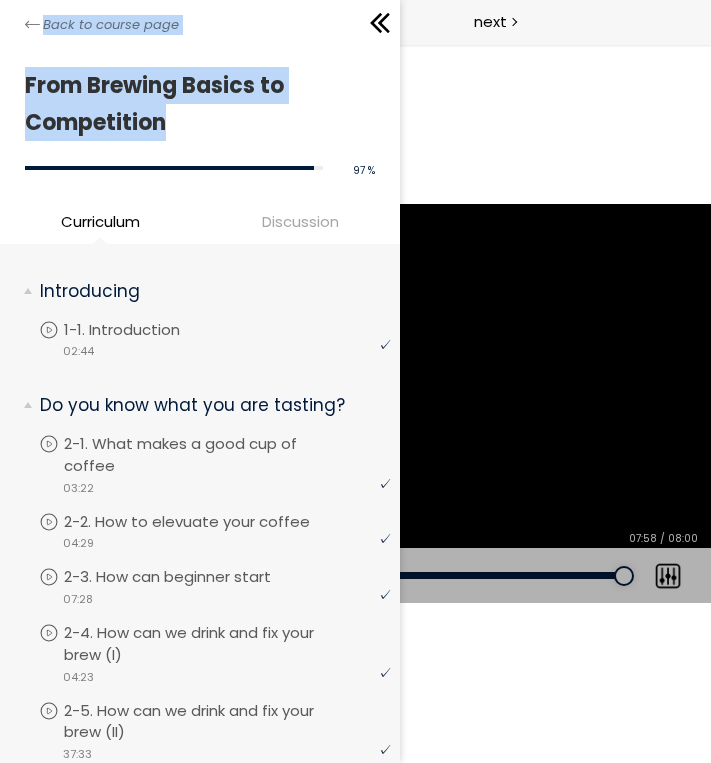 drag, startPoint x: 18, startPoint y: 14, endPoint x: 205, endPoint y: 184, distance: 252.72318 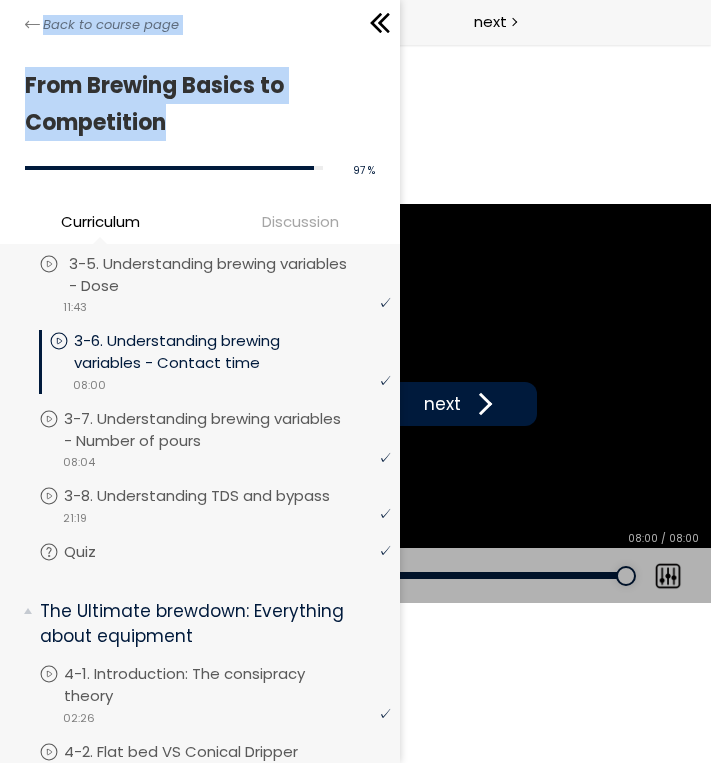 scroll, scrollTop: 1019, scrollLeft: 0, axis: vertical 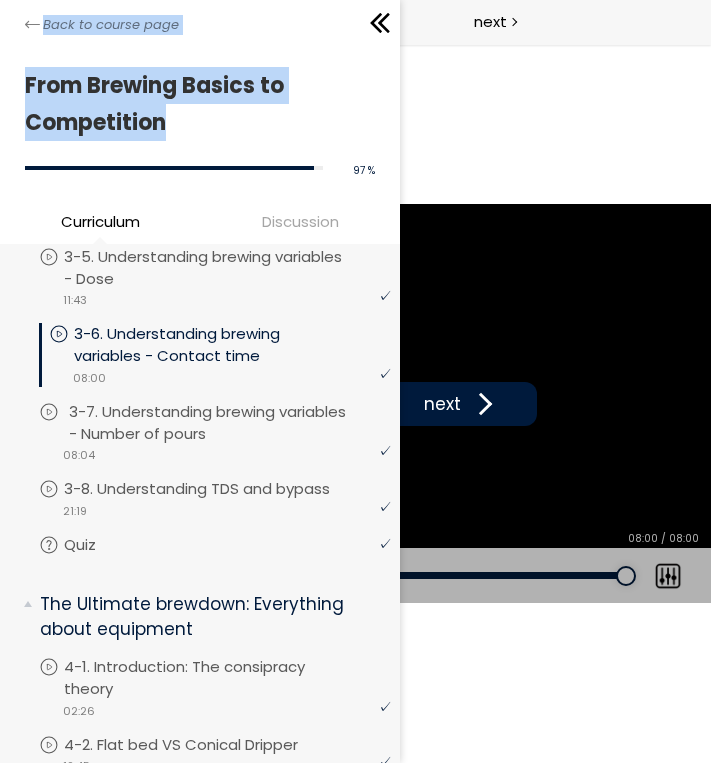 click on "3-7. Understanding brewing variables - Number of pours" at bounding box center [232, 423] 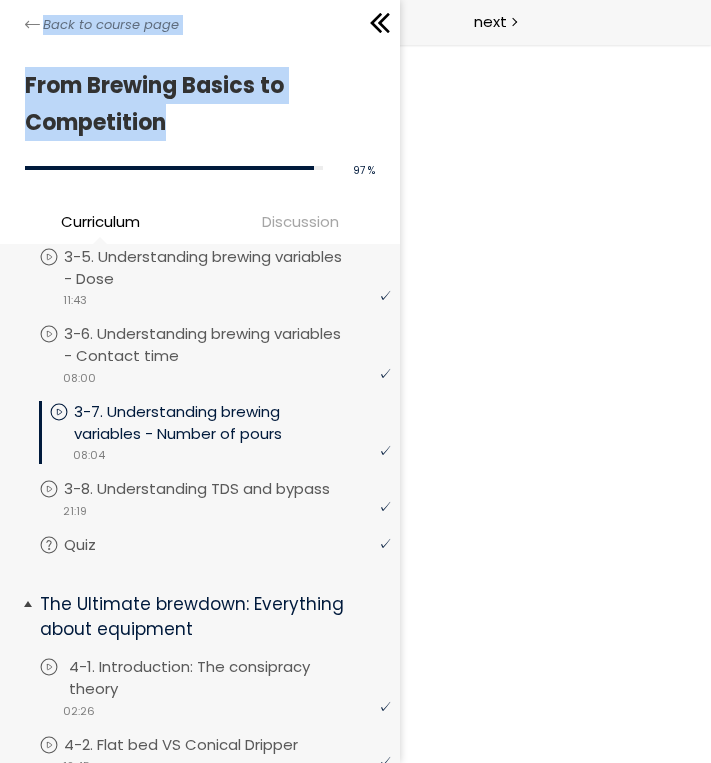 scroll, scrollTop: 0, scrollLeft: 0, axis: both 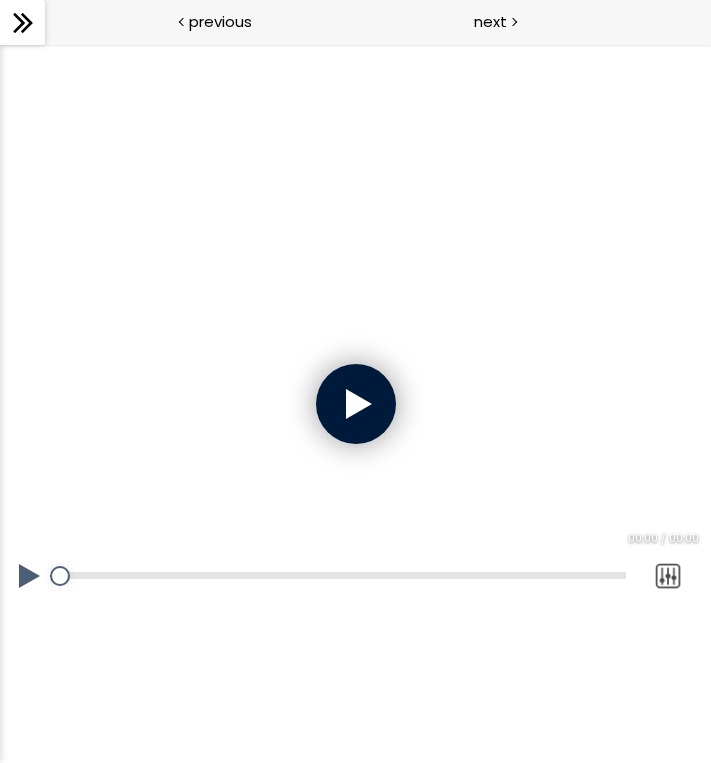 click on "Add chapter
00:00
00:00 / 00:00
Subtitles       None           Auto     1080p   720p   540p   360p   224p       x   2   x   1.5   x   1.25   x   1   x   0.75   x   0.5" at bounding box center [355, 403] 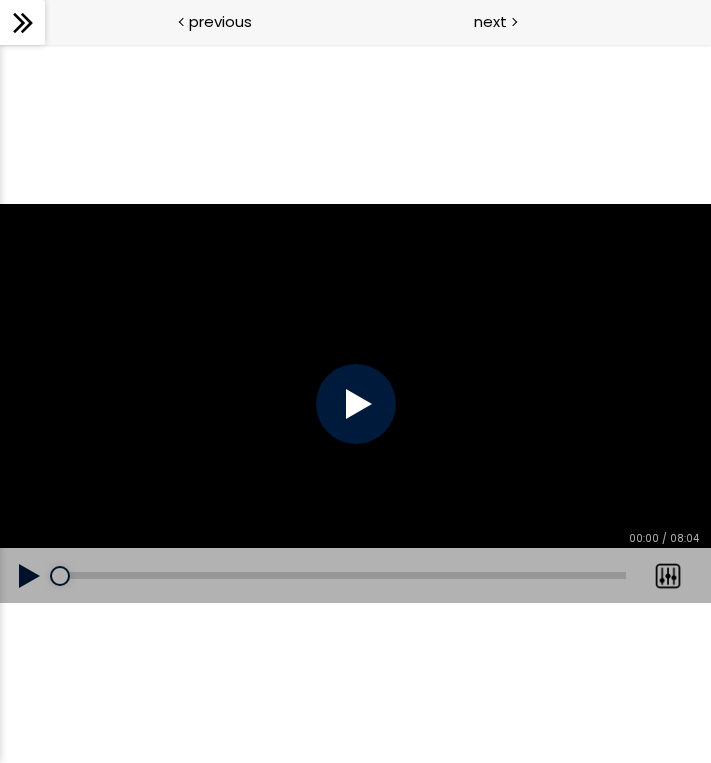 click at bounding box center (356, 404) 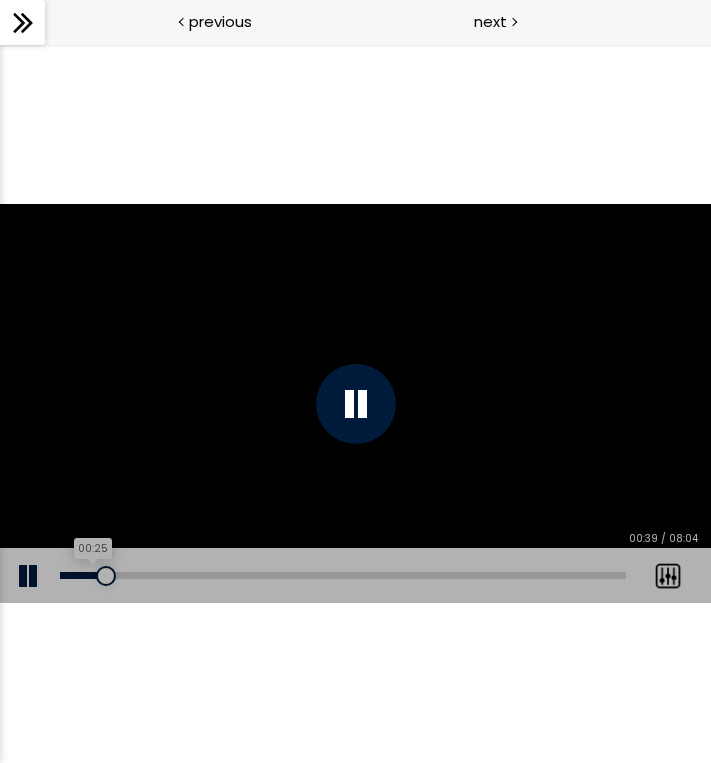 click on "00:25" at bounding box center (343, 575) 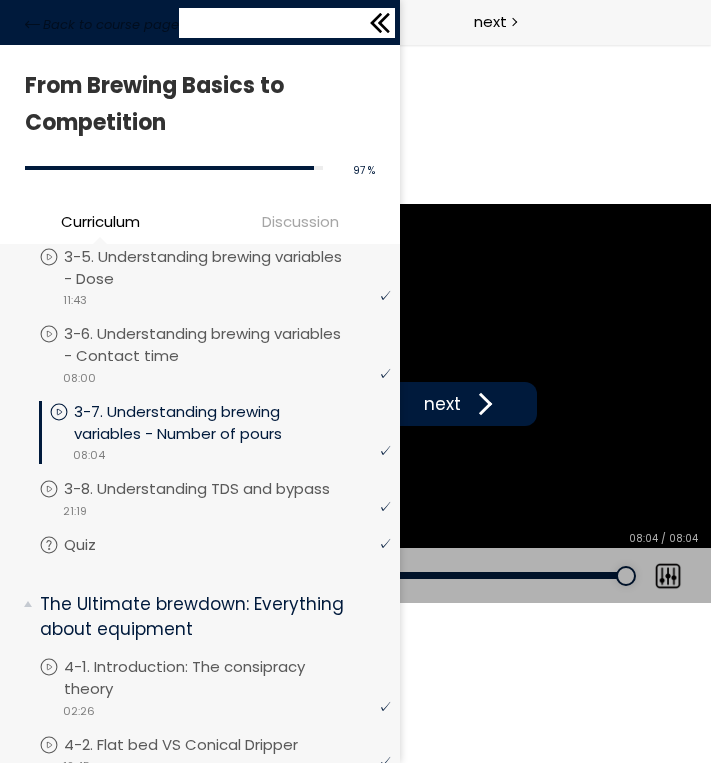 click on "Back to course page" at bounding box center [200, 22] 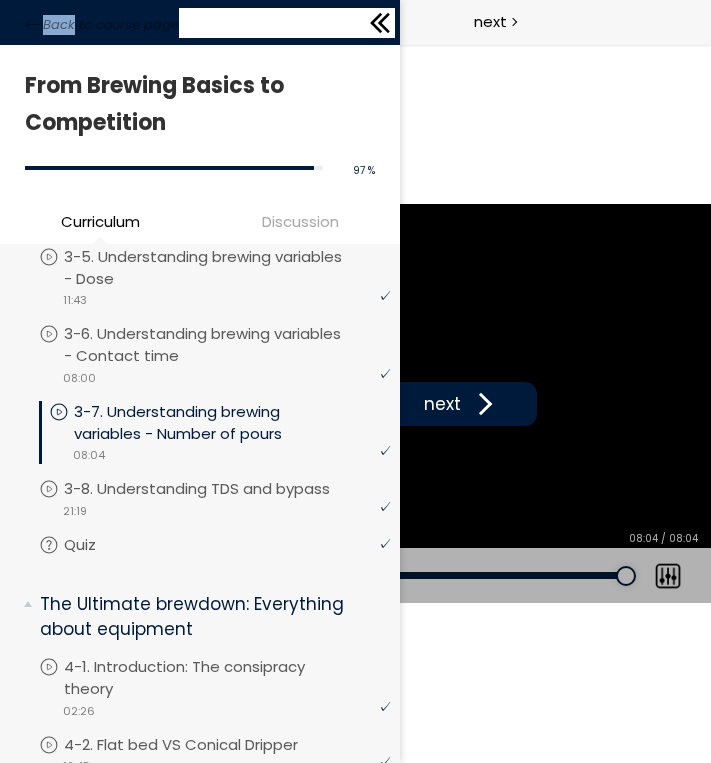 click on "Back to course page" at bounding box center [200, 22] 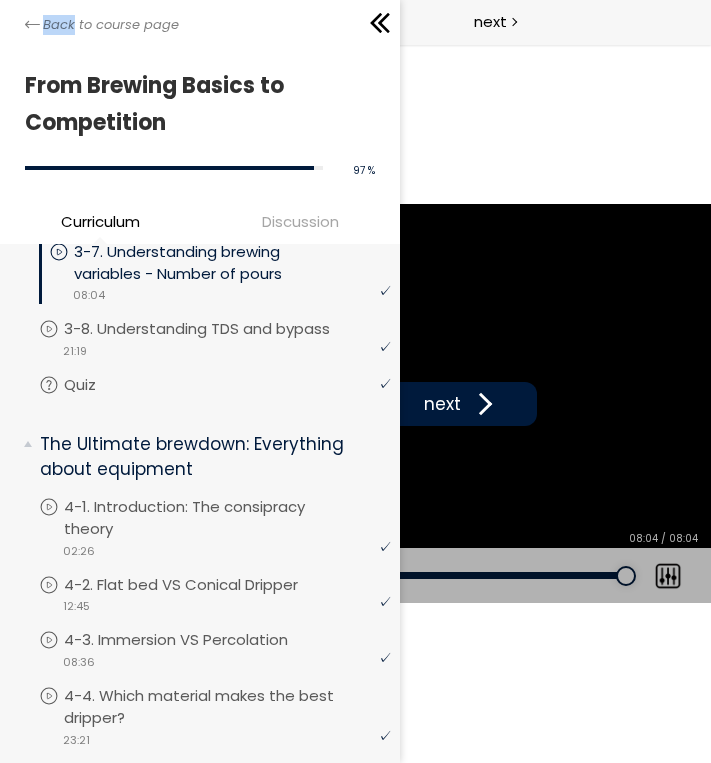 scroll, scrollTop: 1178, scrollLeft: 0, axis: vertical 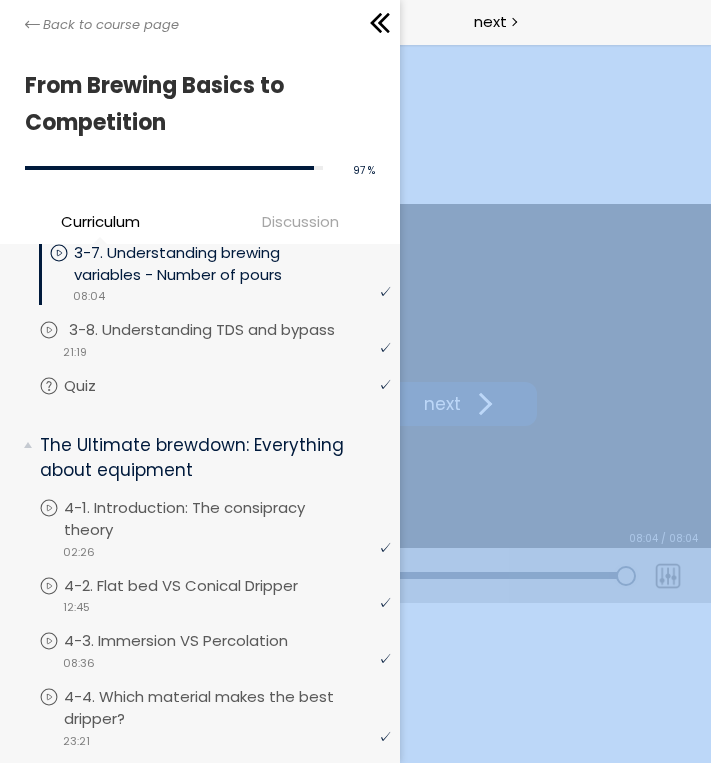 click on "3-8. Understanding TDS and bypass" at bounding box center [222, 330] 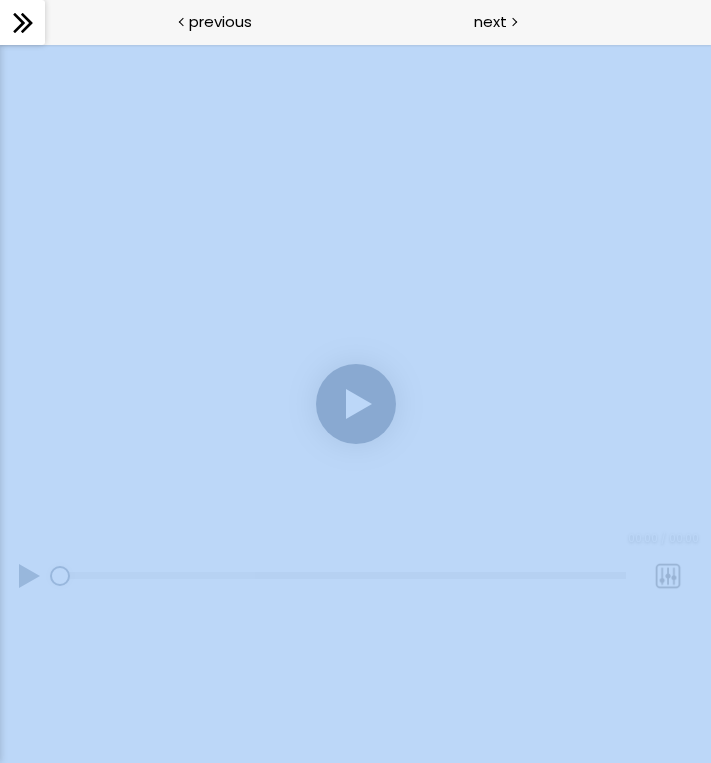 scroll, scrollTop: 0, scrollLeft: 0, axis: both 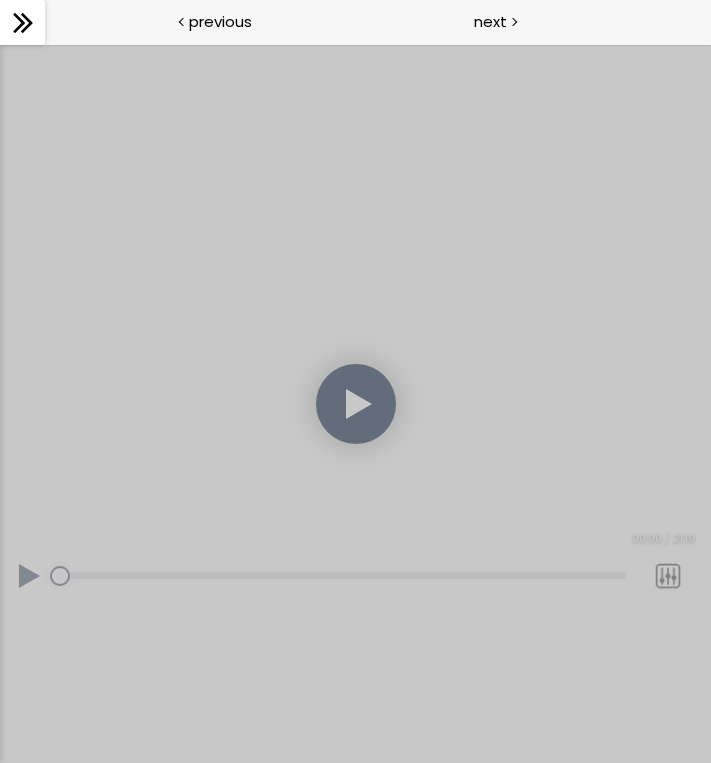 click at bounding box center (356, 404) 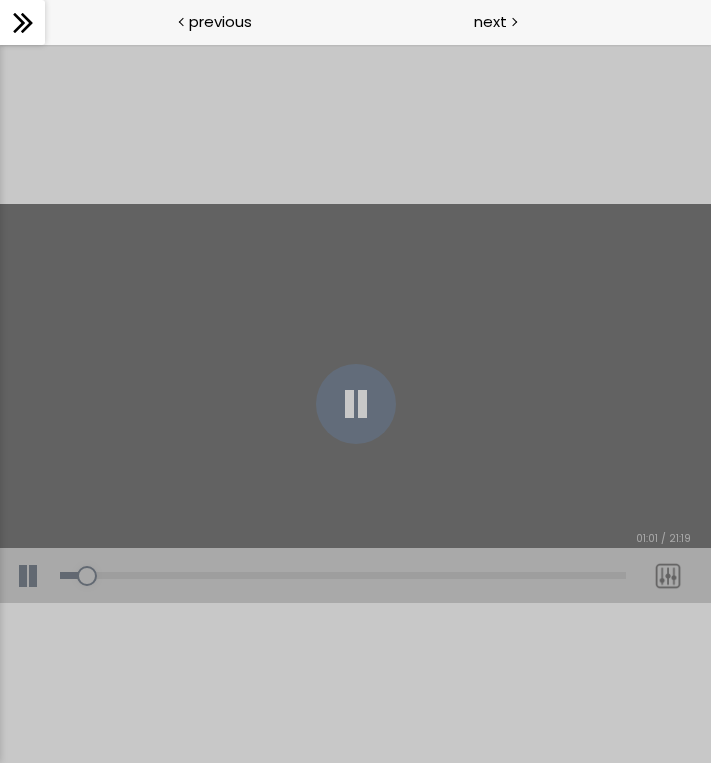 click at bounding box center (356, 404) 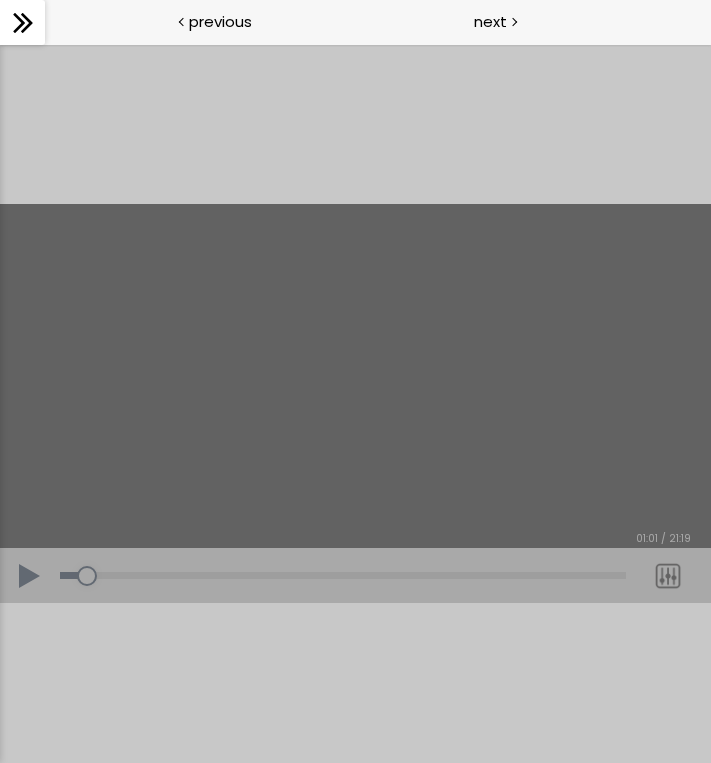 click at bounding box center (30, 576) 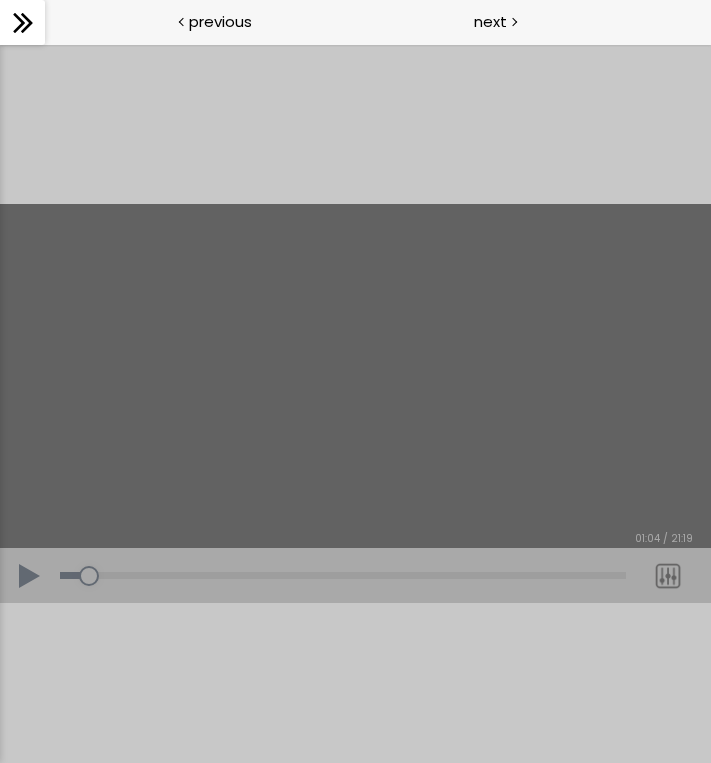 click at bounding box center (30, 576) 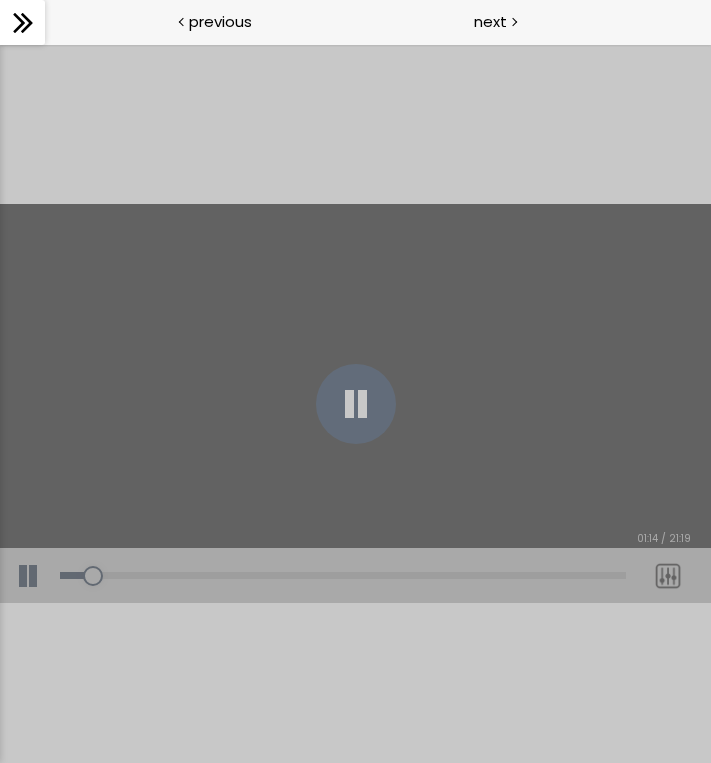 click at bounding box center [355, 404] 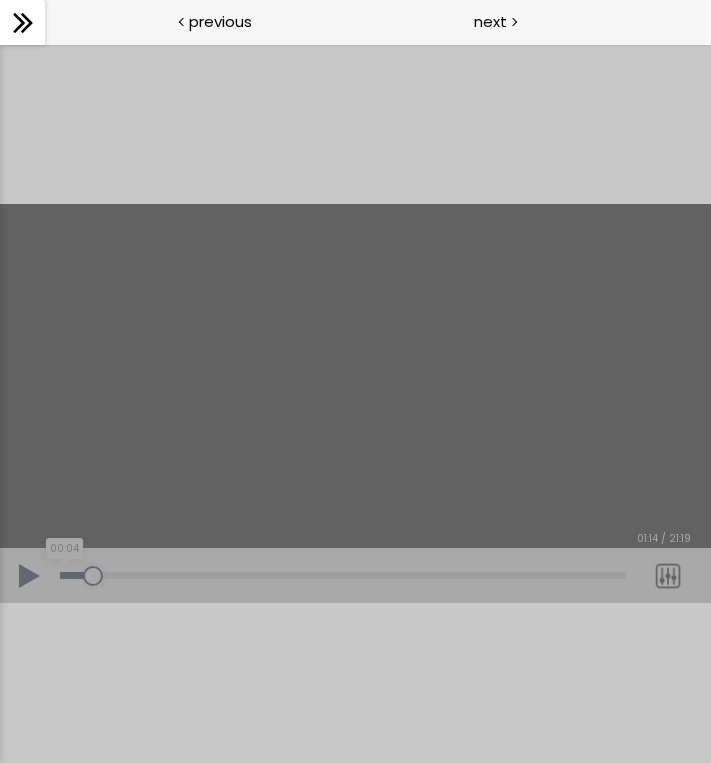 scroll, scrollTop: 0, scrollLeft: 0, axis: both 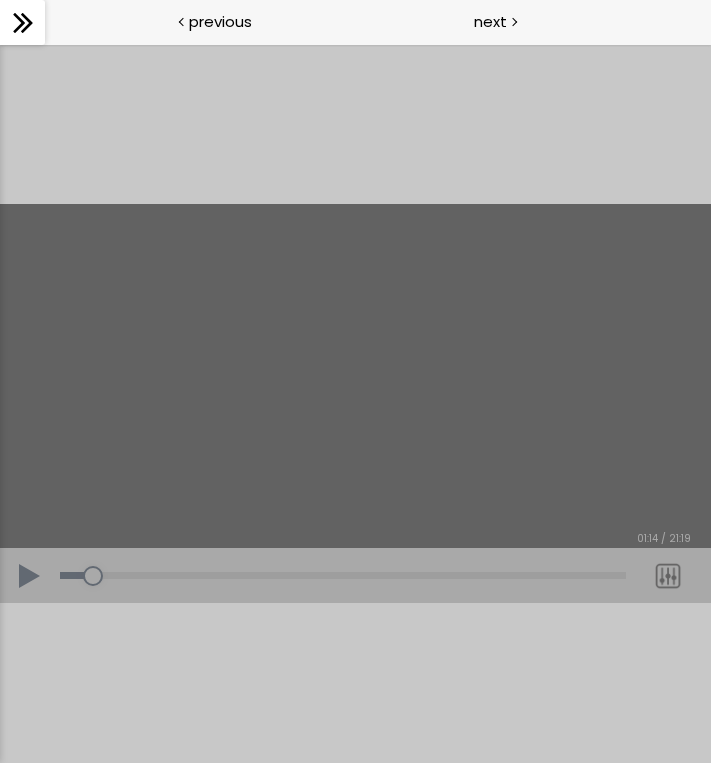 click at bounding box center (30, 576) 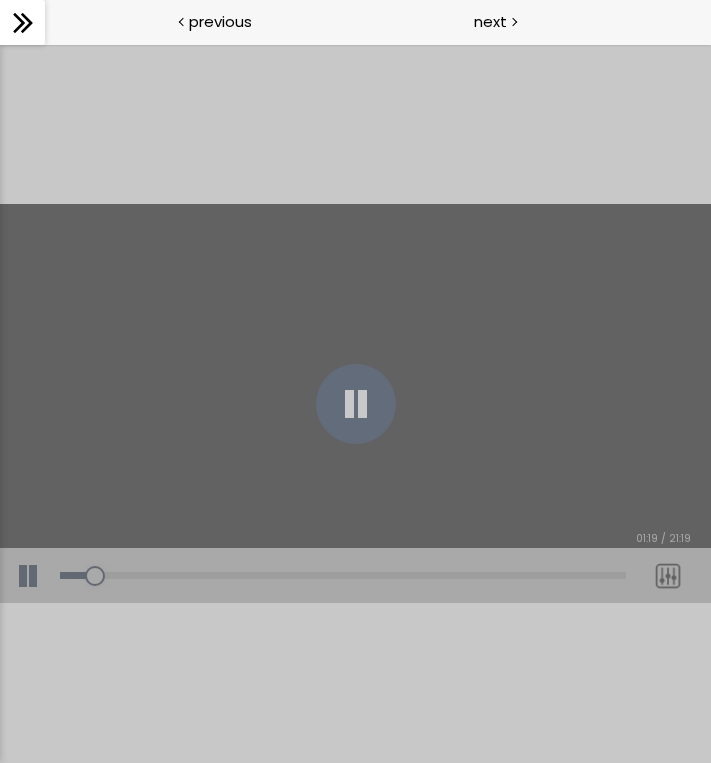 click at bounding box center [30, 576] 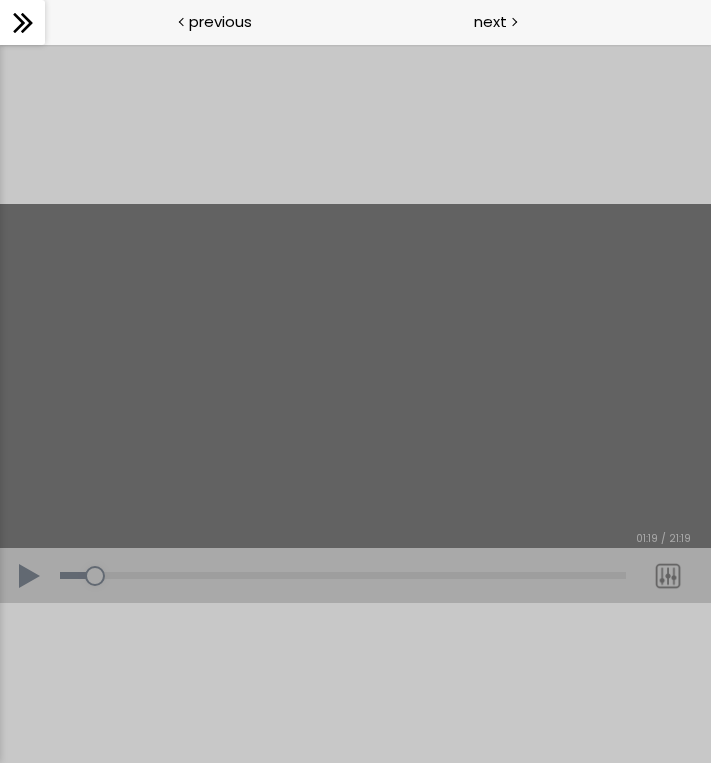 click at bounding box center [30, 576] 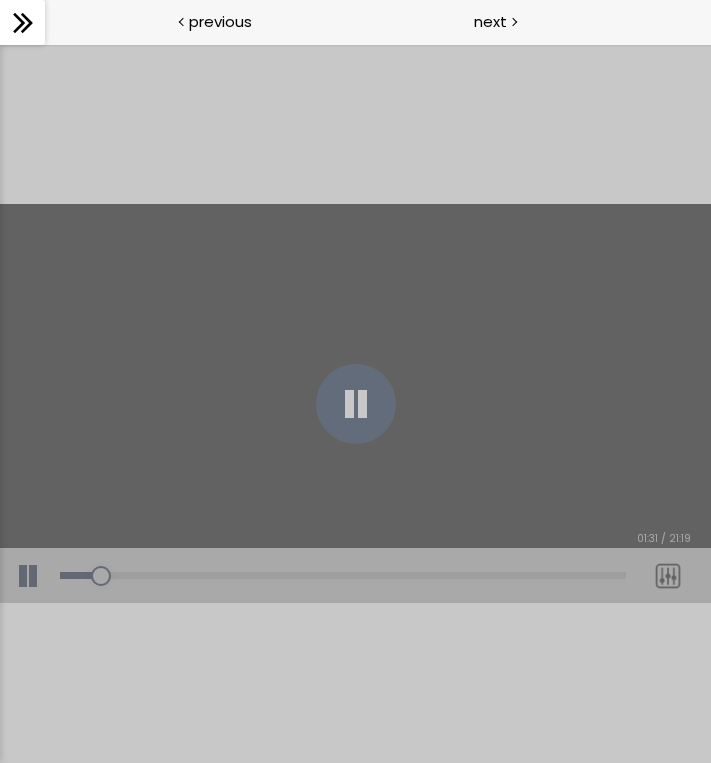 click at bounding box center (356, 404) 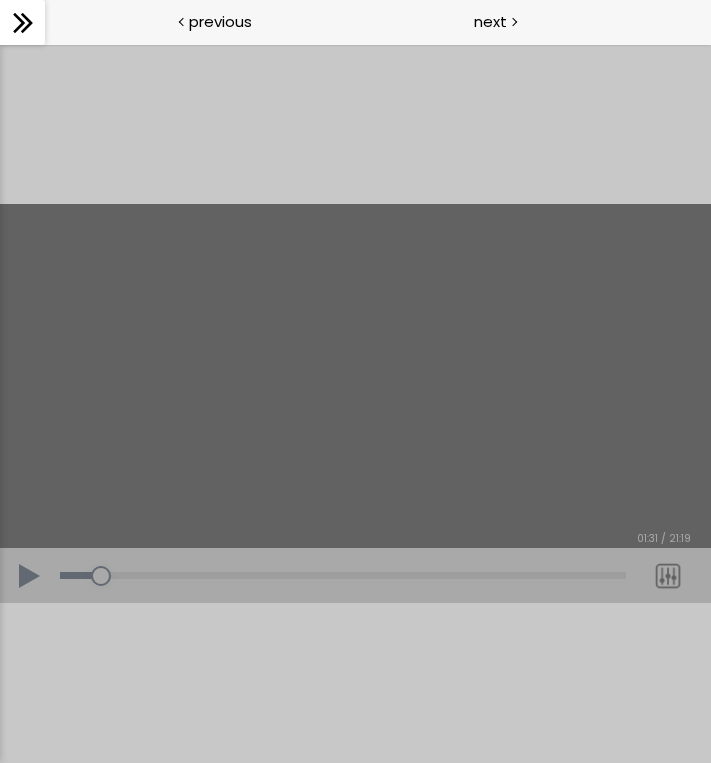 click at bounding box center (30, 576) 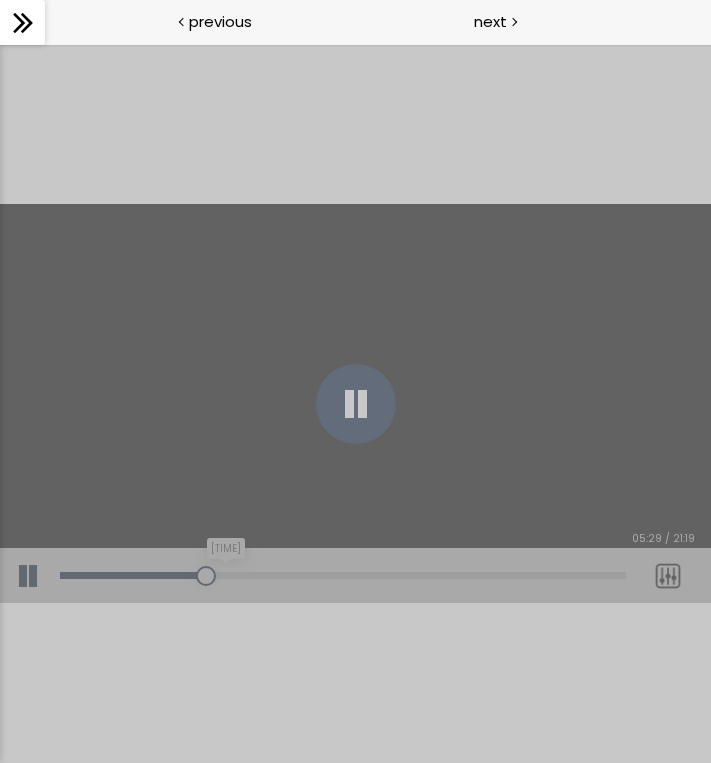 click on "[TIME]" at bounding box center [343, 575] 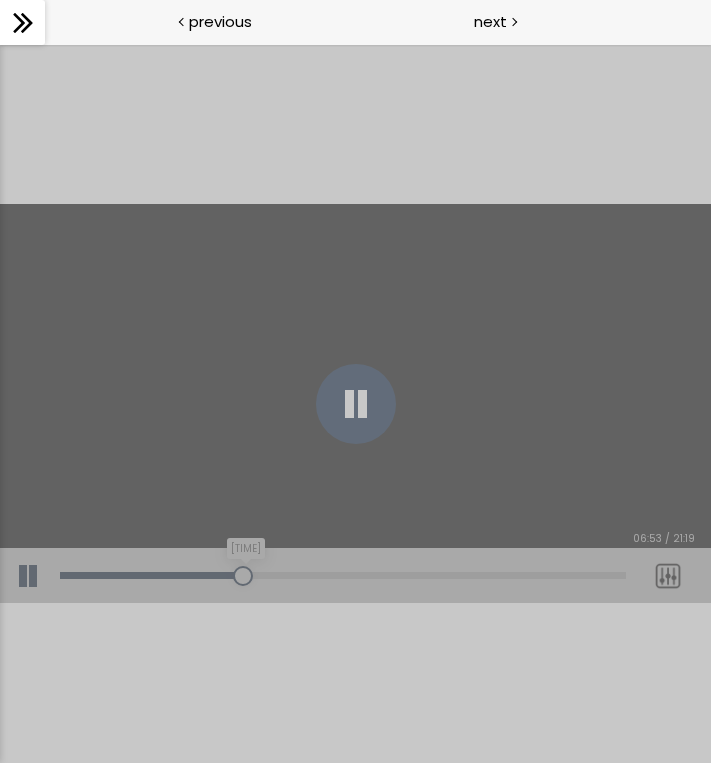 click on "[TIME]" at bounding box center [343, 575] 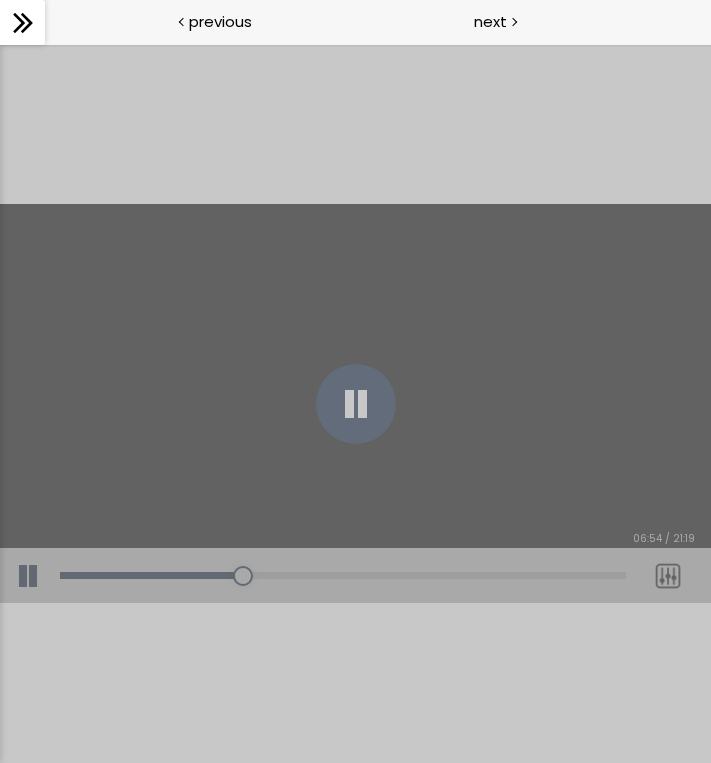 click on "Add chapter
[TIME]" at bounding box center (343, 576) 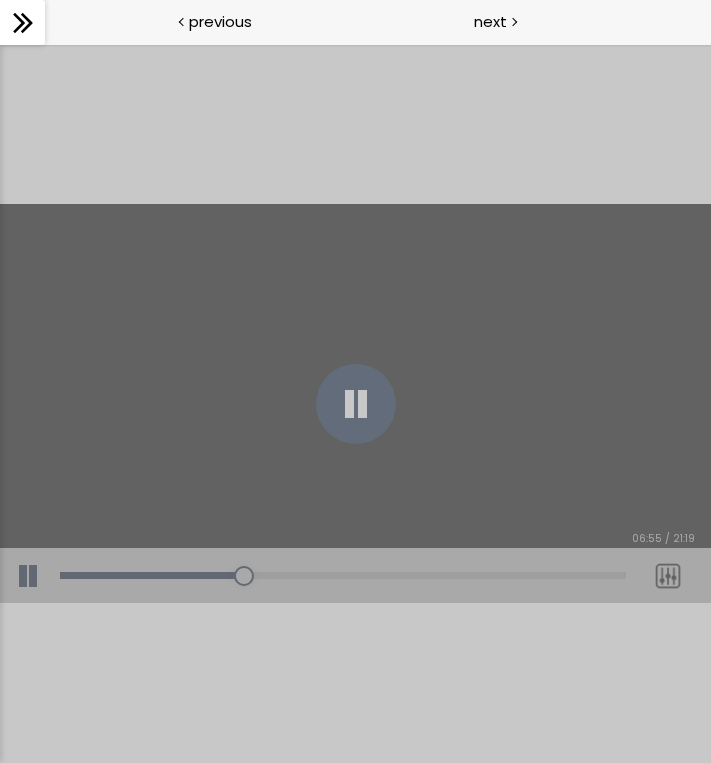 click at bounding box center [355, 404] 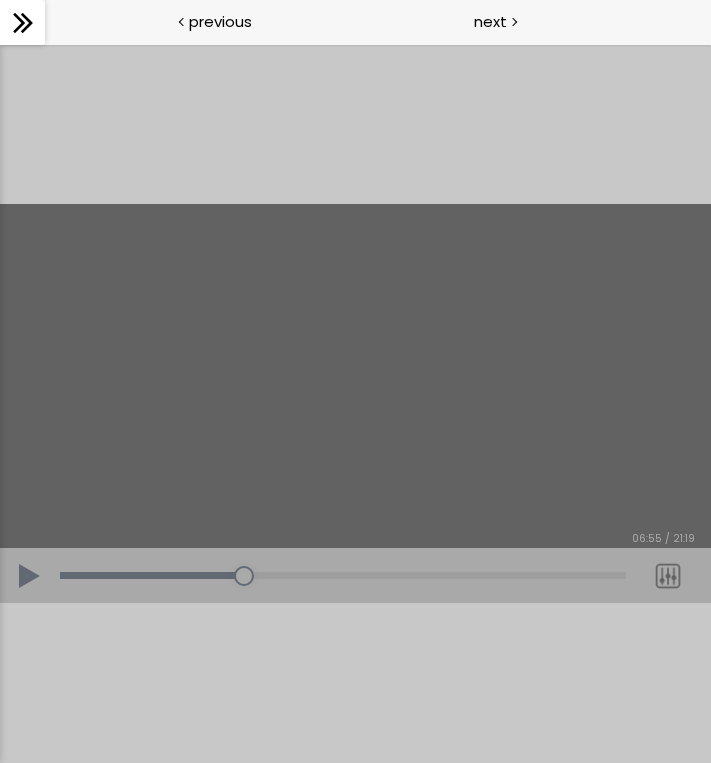 click at bounding box center [355, 404] 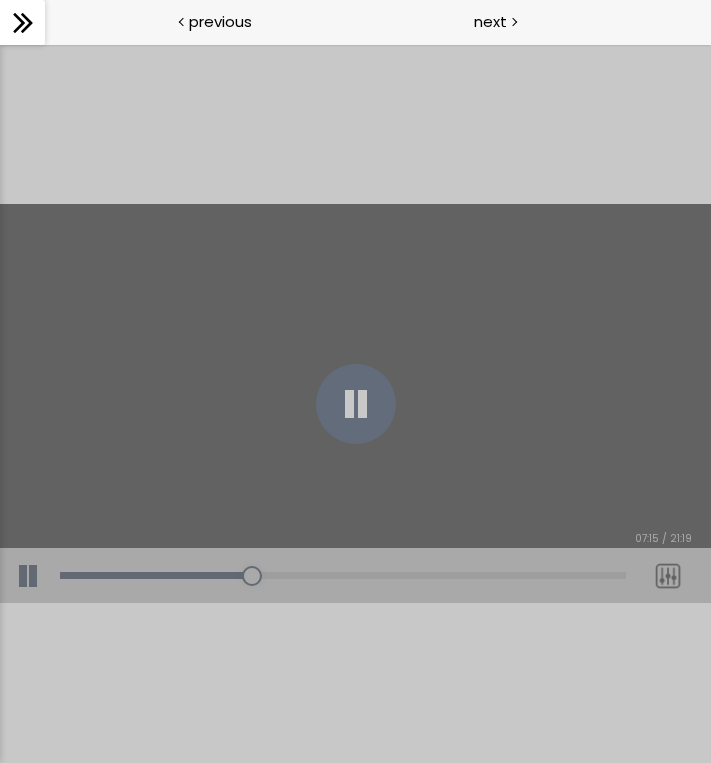 click at bounding box center [355, 404] 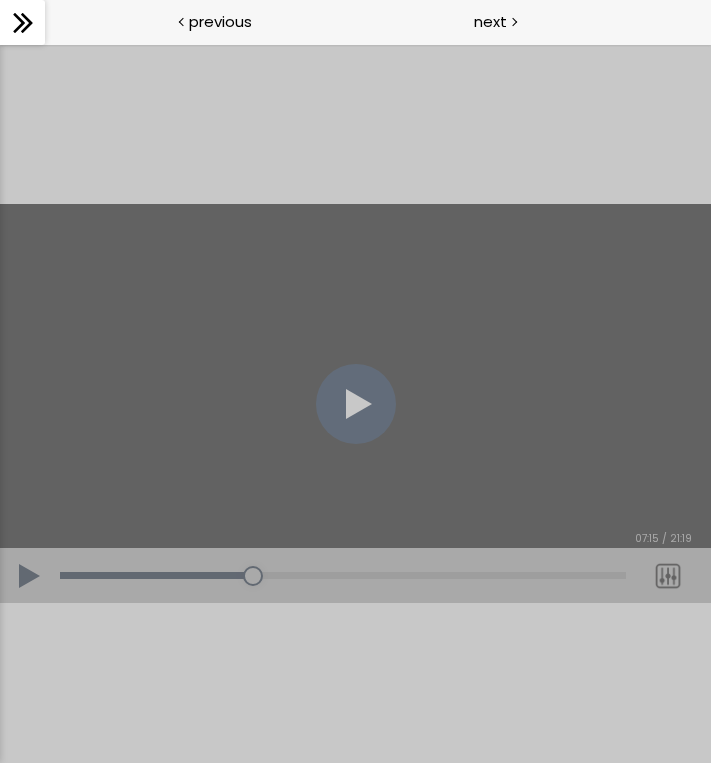 click on "Add chapter
[TIME]" at bounding box center [343, 576] 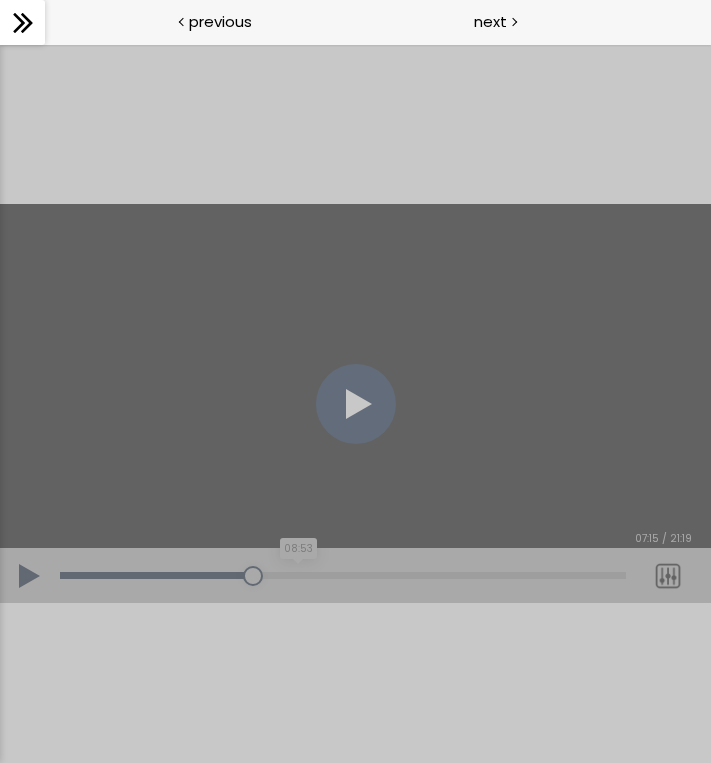 click on "08:53" at bounding box center (343, 575) 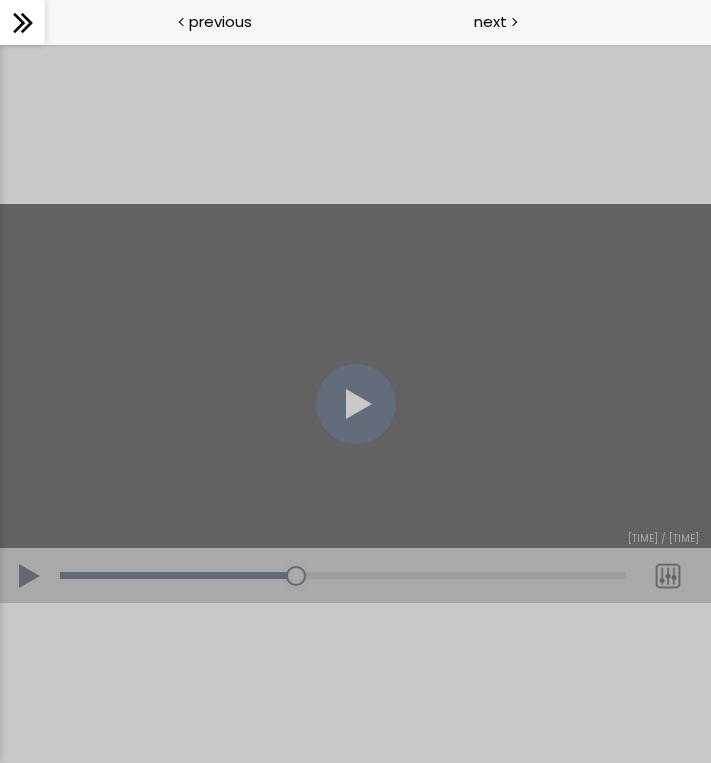 click at bounding box center (356, 404) 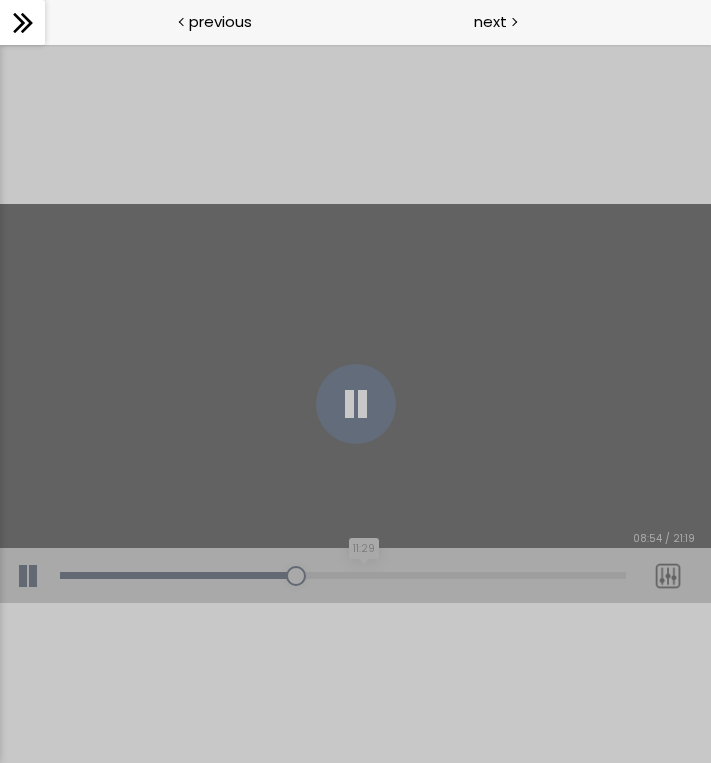 click on "11:29" at bounding box center [343, 575] 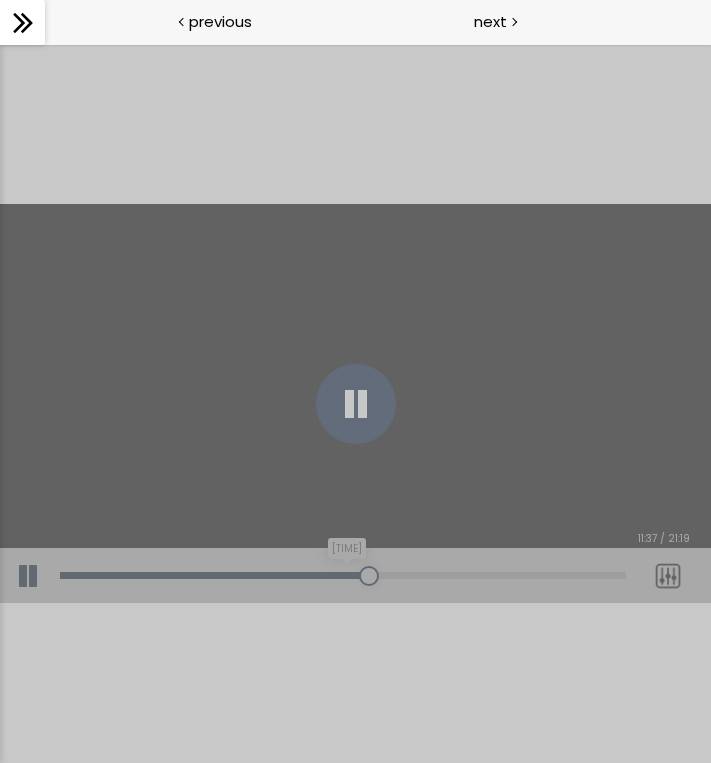 click on "[TIME]" at bounding box center (343, 575) 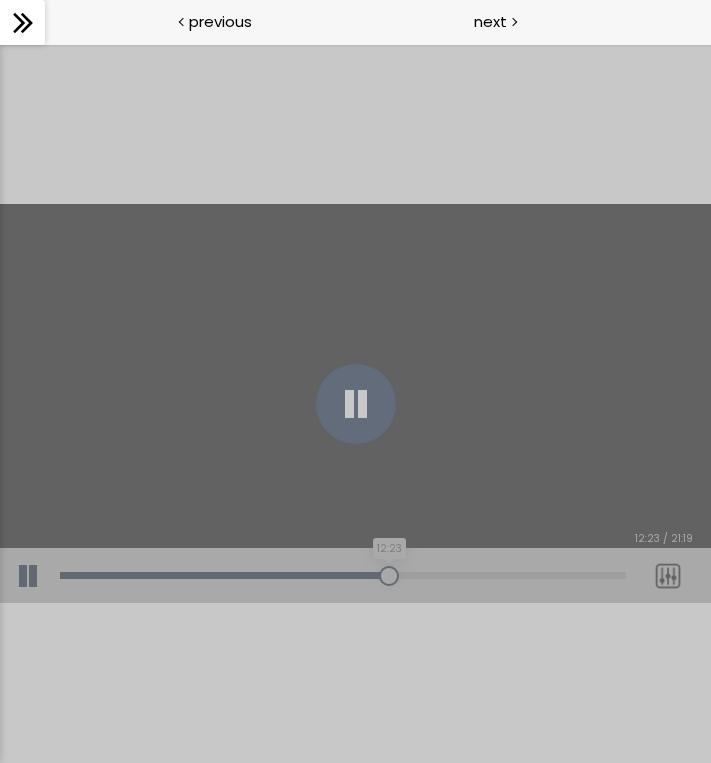 click on "12:23" at bounding box center (343, 575) 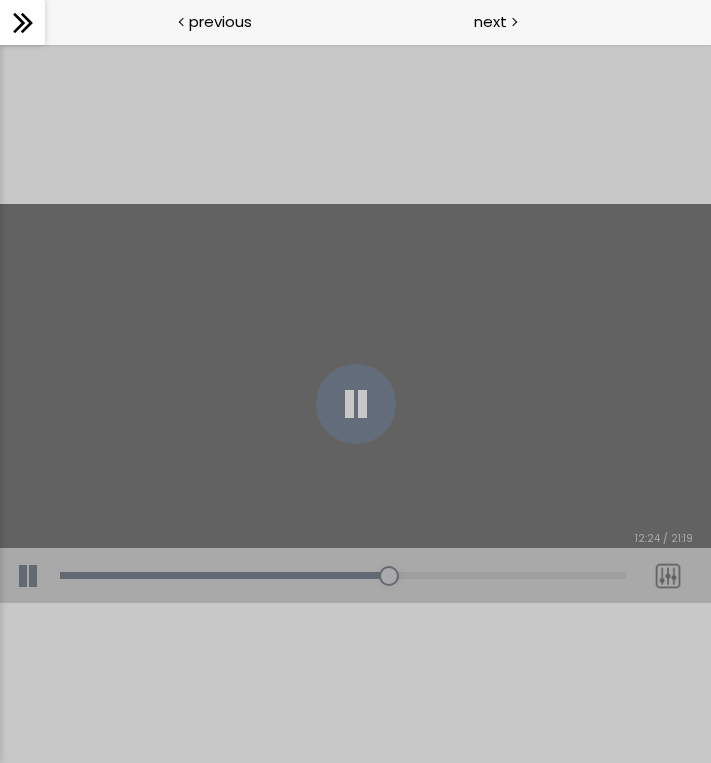 click on "Click for sound
@keyframes VOLUME_SMALL_WAVE_FLASH {
0% { opacity: 0; }
33% { opacity: 1; }
66% { opacity: 1; }
100% { opacity: 0; }
}
@keyframes VOLUME_LARGE_WAVE_FLASH {
0% { opacity: 0; }
33% { opacity: 1; }
66% { opacity: 1; }
100% { opacity: 0; }
}
.volume__small-wave {
animation: VOLUME_SMALL_WAVE_FLASH 2s infinite;
opacity: 0;
}
.volume__large-wave {
animation: VOLUME_LARGE_WAVE_FLASH 2s infinite .3s;
opacity: 0;
}
Add chapter
[TIME]
[TIME] / [TIME]
Subtitles       None           Auto     1080p   720p   540p   360p   224p       x   2   x   1.5   x   1.25   x   1   x   0.75   x   0.5" at bounding box center [355, 403] 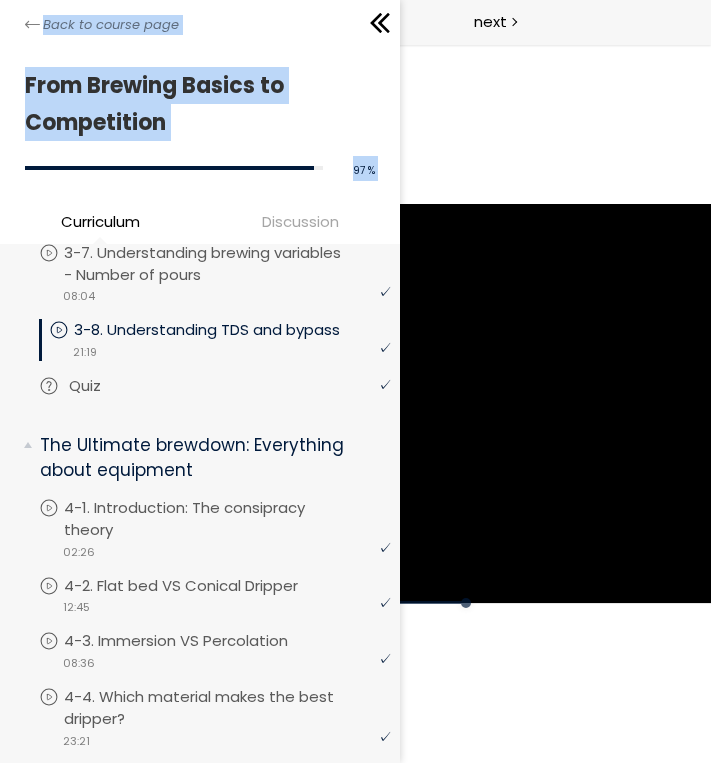 drag, startPoint x: 22, startPoint y: 20, endPoint x: 202, endPoint y: 393, distance: 414.16058 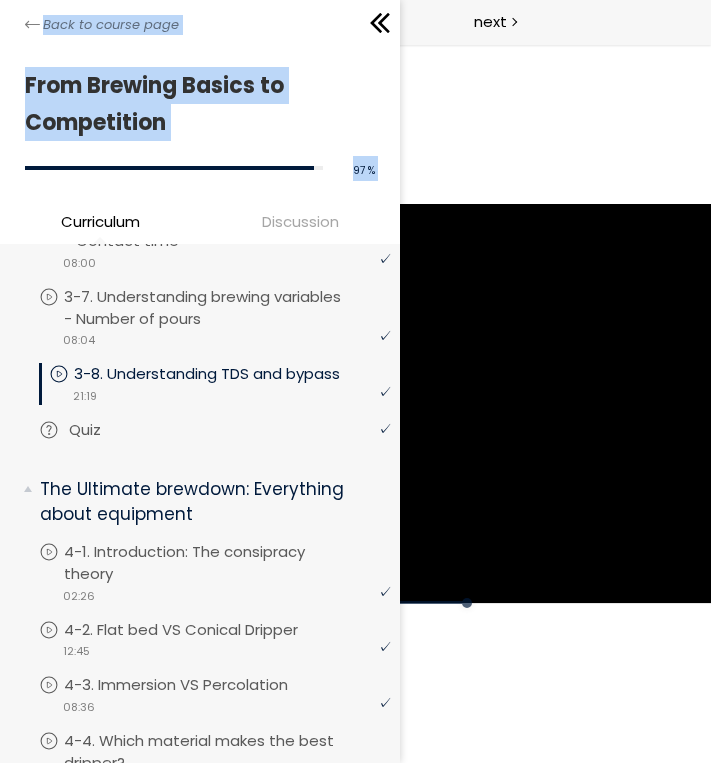 scroll, scrollTop: 1132, scrollLeft: 0, axis: vertical 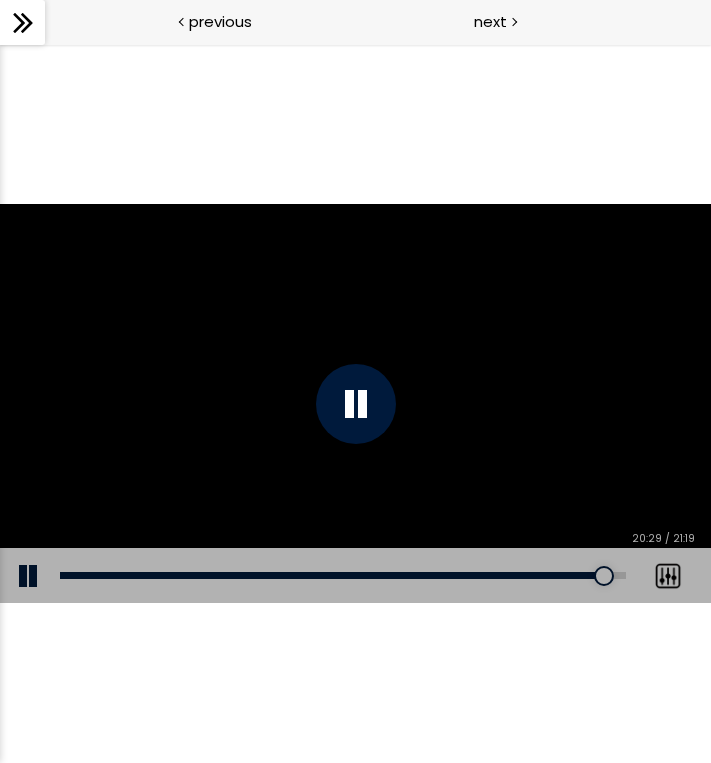 click at bounding box center (356, 404) 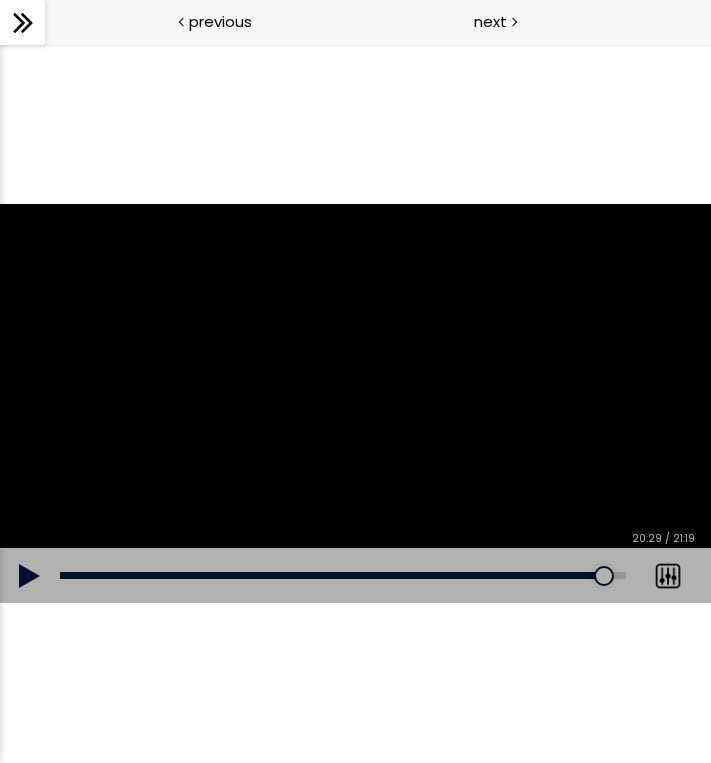 click on "Back to course page" at bounding box center (-200, 17) 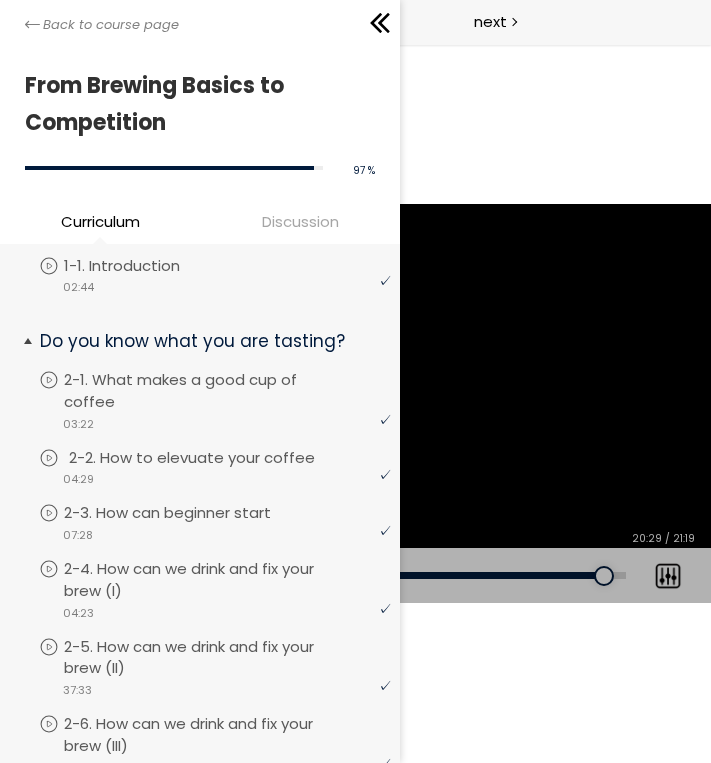 scroll, scrollTop: 76, scrollLeft: 0, axis: vertical 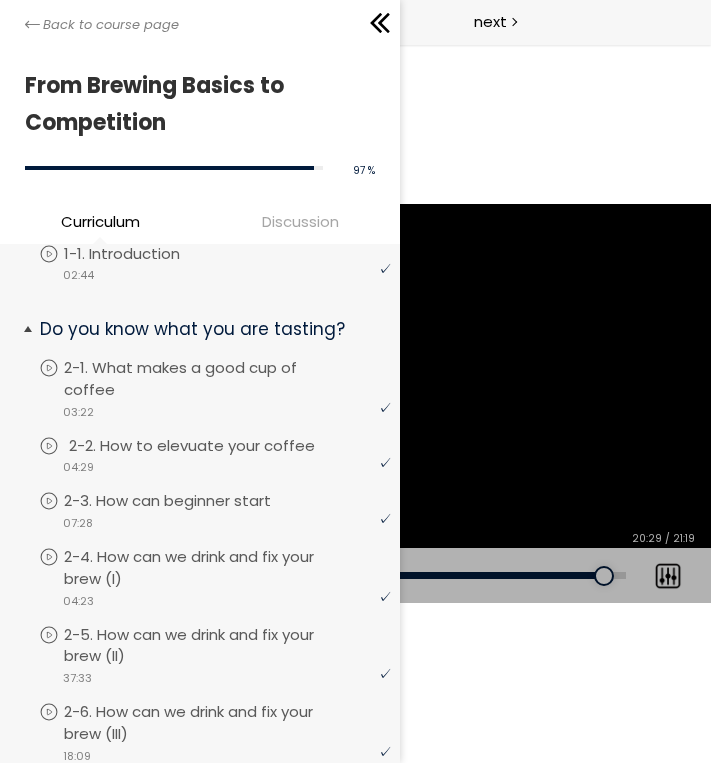 click on "2-2. How to elevuate your coffee" at bounding box center (212, 446) 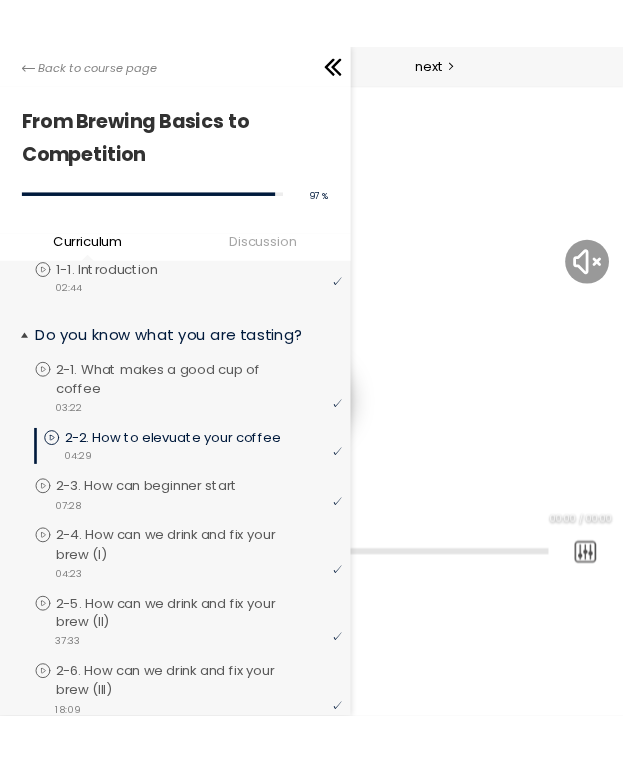 scroll, scrollTop: 0, scrollLeft: 0, axis: both 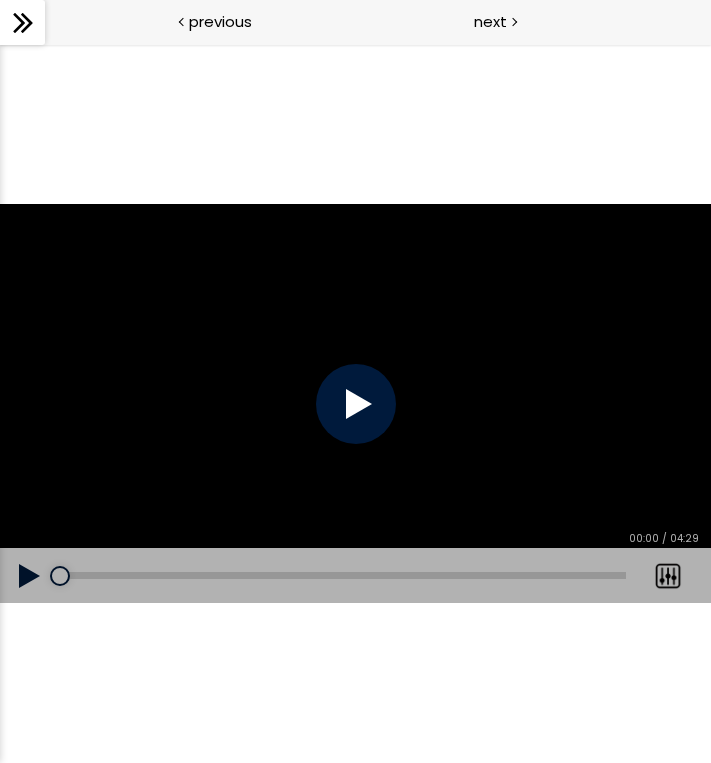 click on "Click for sound
@keyframes VOLUME_SMALL_WAVE_FLASH {
0% { opacity: 0; }
33% { opacity: 1; }
66% { opacity: 1; }
100% { opacity: 0; }
}
@keyframes VOLUME_LARGE_WAVE_FLASH {
0% { opacity: 0; }
33% { opacity: 1; }
66% { opacity: 1; }
100% { opacity: 0; }
}
.volume__small-wave {
animation: VOLUME_SMALL_WAVE_FLASH 2s infinite;
opacity: 0;
}
.volume__large-wave {
animation: VOLUME_LARGE_WAVE_FLASH 2s infinite .3s;
opacity: 0;
}
Add chapter
[TIME]
[TIME] / [TIME]
Subtitles       None           Auto     1080p   720p   540p   360p   224p       x   2   x   1.5   x   1.25   x   1   x   0.75   x   0.5" at bounding box center (355, 403) 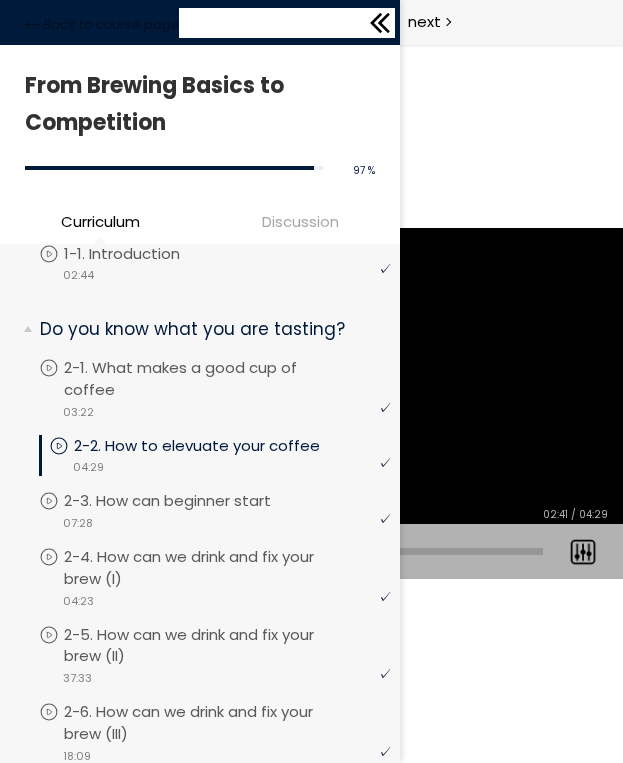 click on "Back to course page" at bounding box center [200, 22] 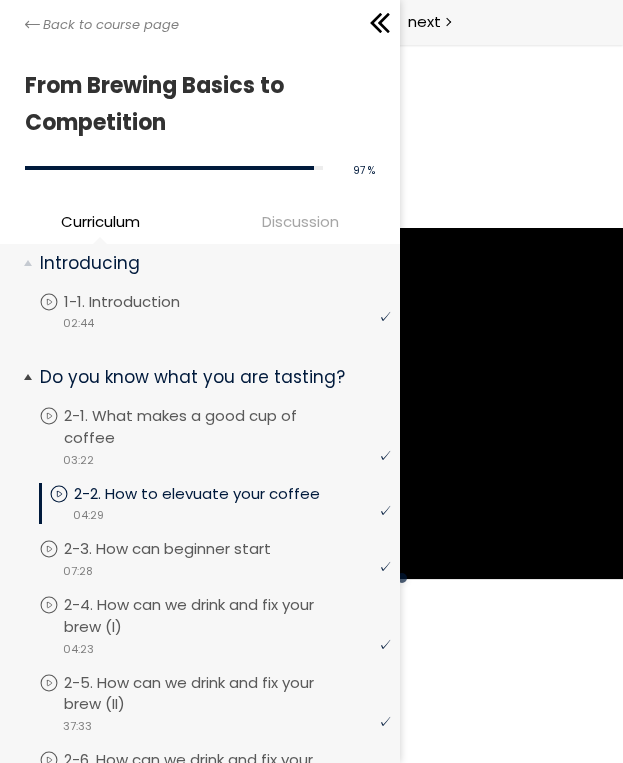 scroll, scrollTop: 30, scrollLeft: 0, axis: vertical 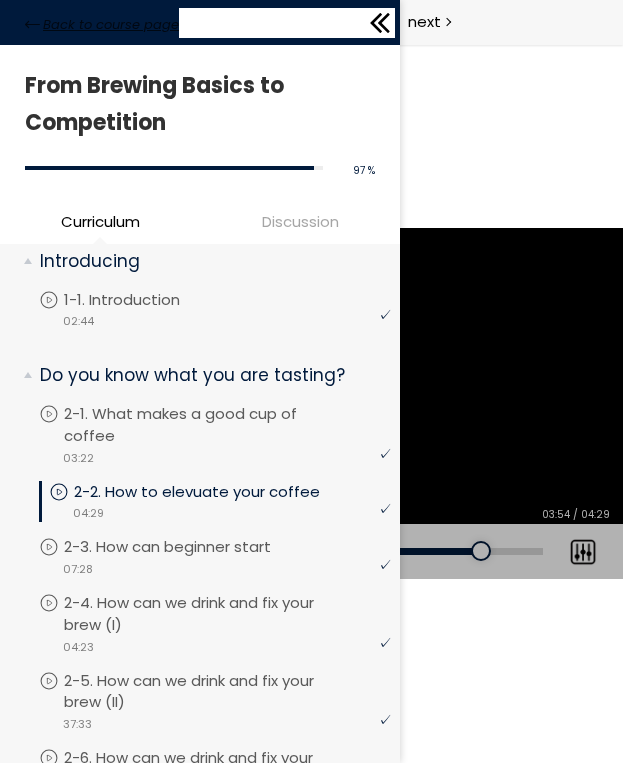 click 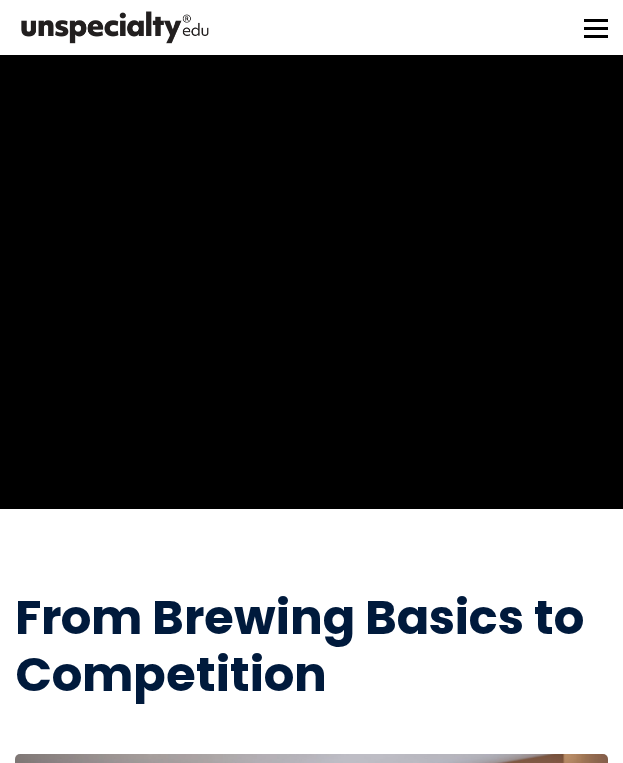 scroll, scrollTop: 0, scrollLeft: 0, axis: both 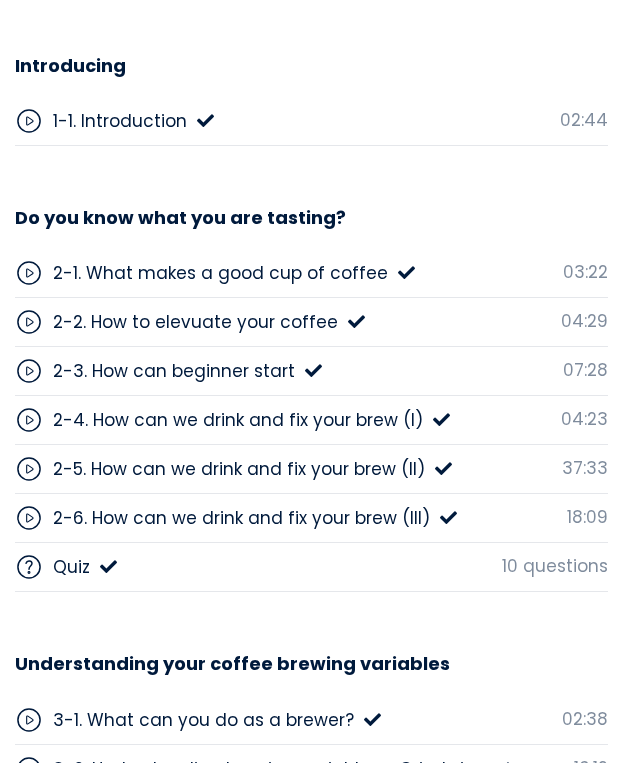 click on "2-3. How can beginner start" at bounding box center (174, 371) 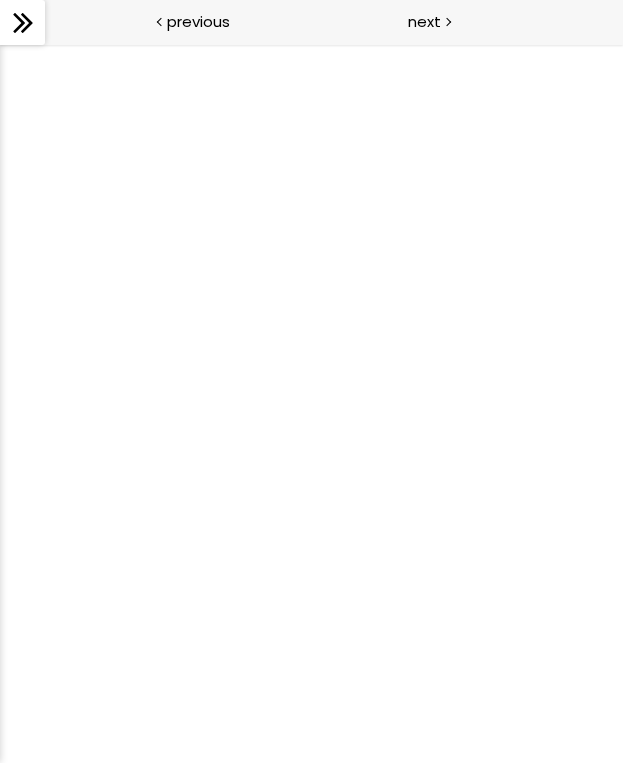 scroll, scrollTop: 0, scrollLeft: 0, axis: both 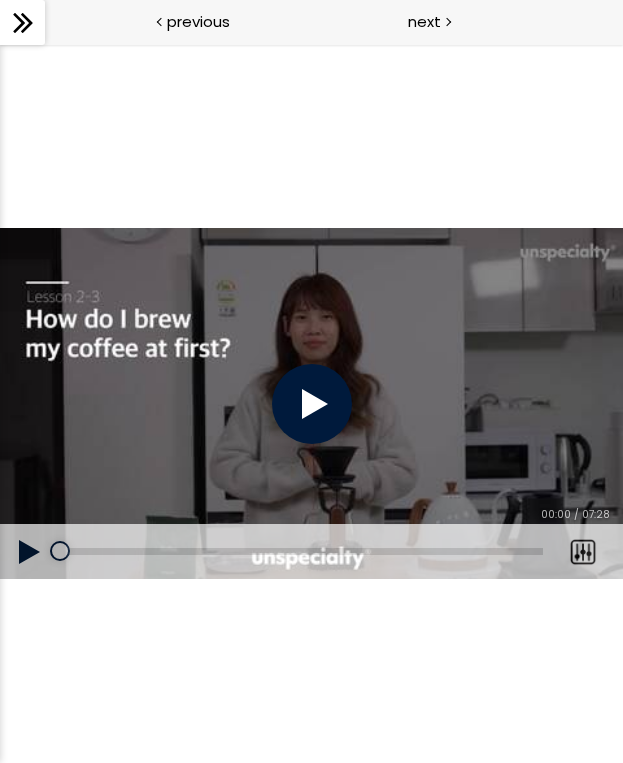 click at bounding box center [312, 404] 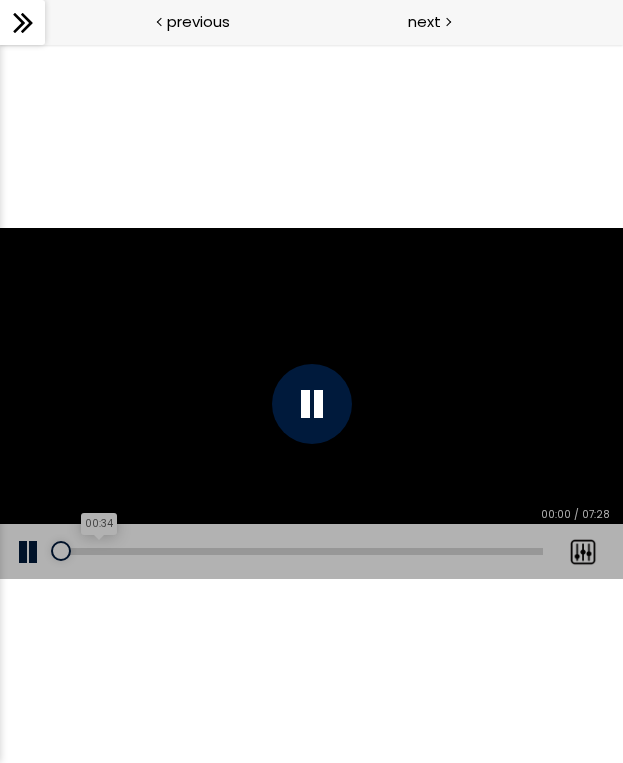 click on "00:34" at bounding box center (301, 551) 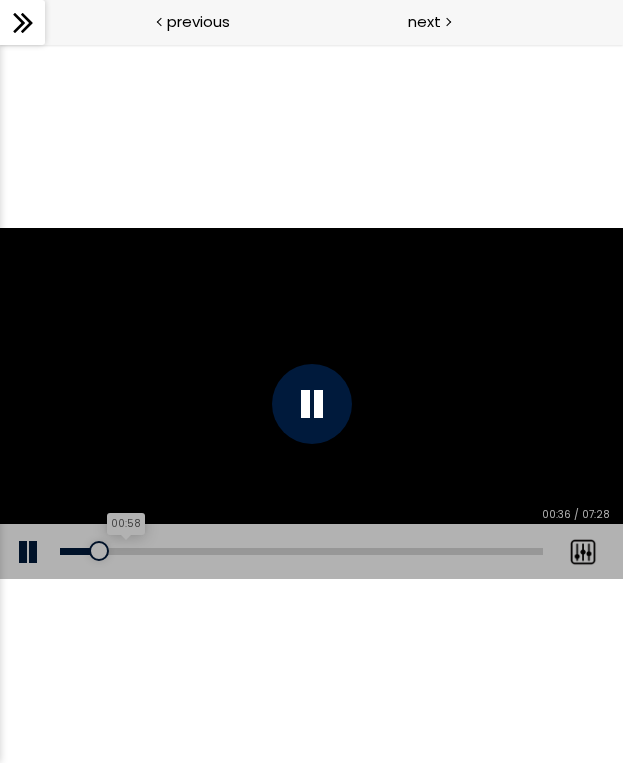 click on "00:58" at bounding box center (301, 551) 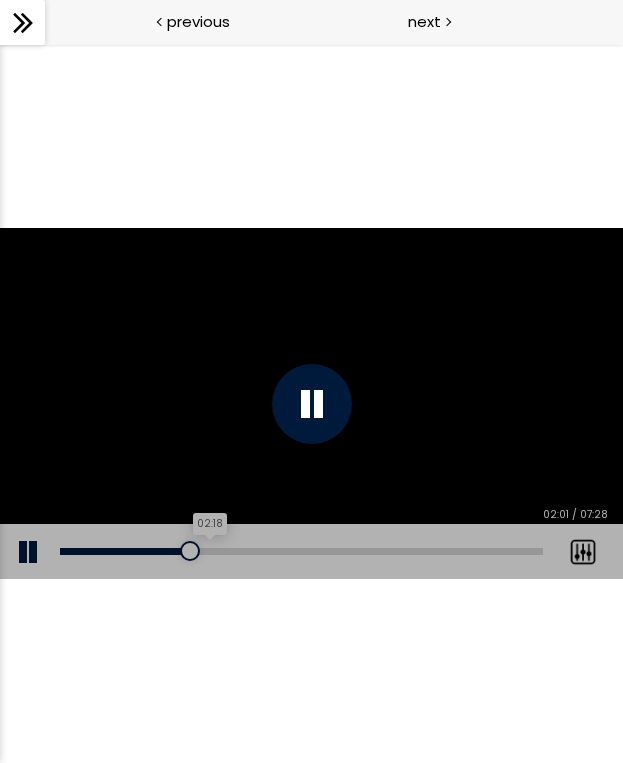 click on "02:18" at bounding box center [301, 551] 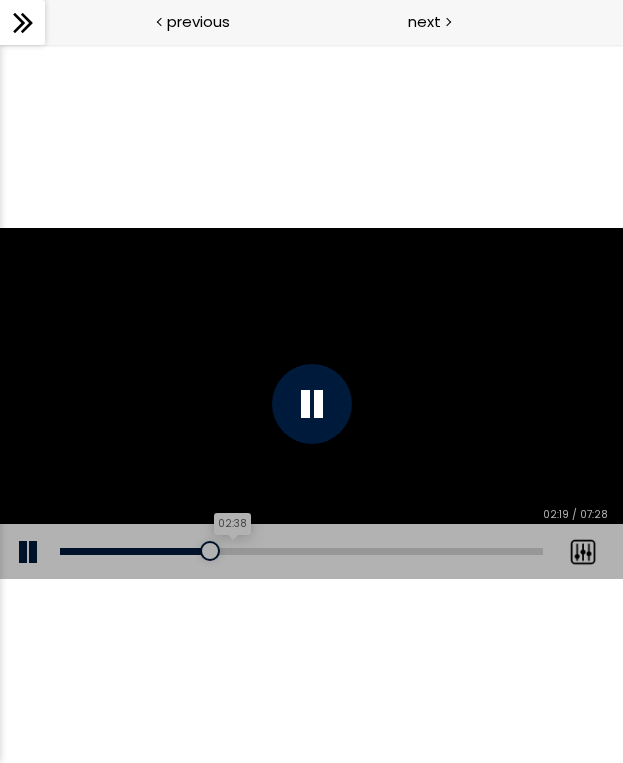 click on "02:38" at bounding box center [301, 551] 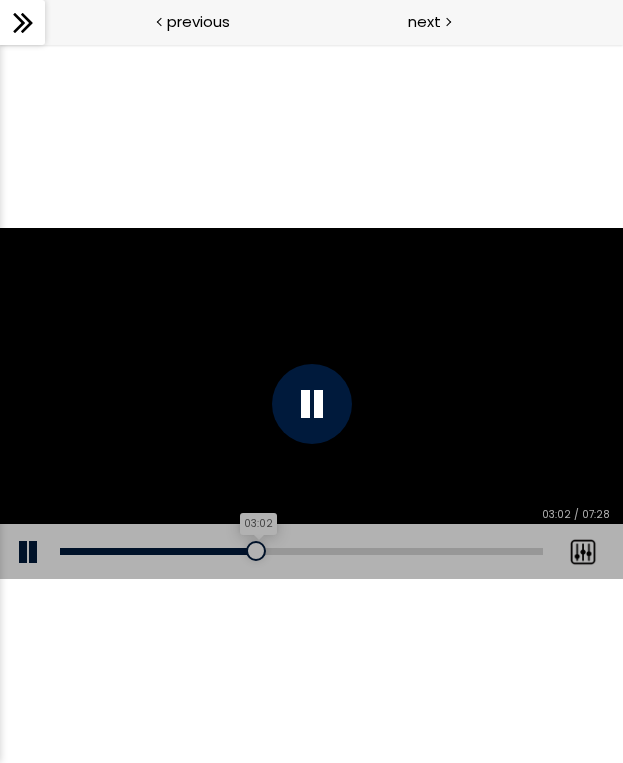 click on "03:02" at bounding box center [301, 551] 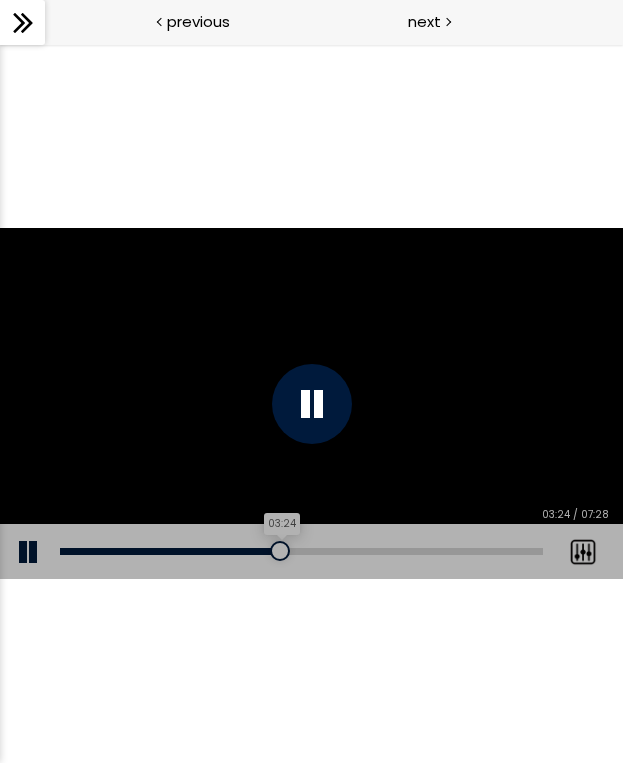 click on "03:24" at bounding box center (301, 551) 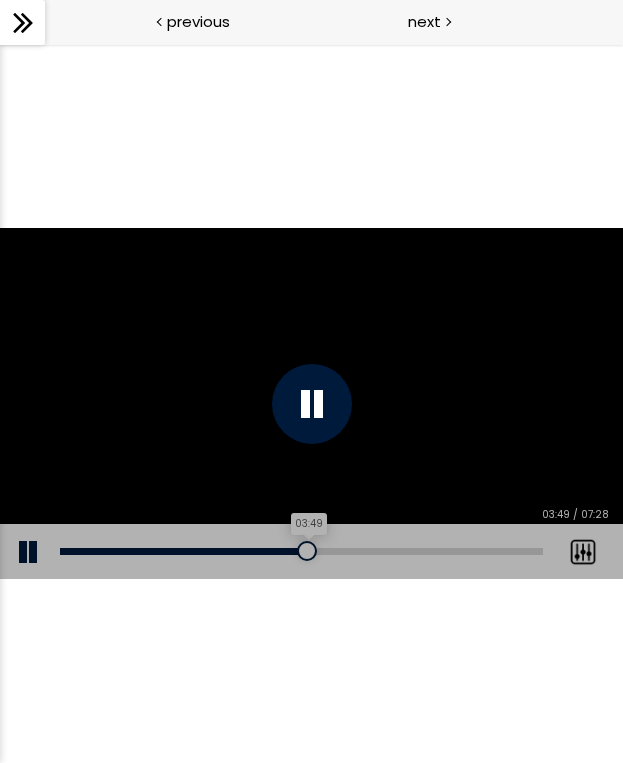 click on "03:49" at bounding box center (301, 551) 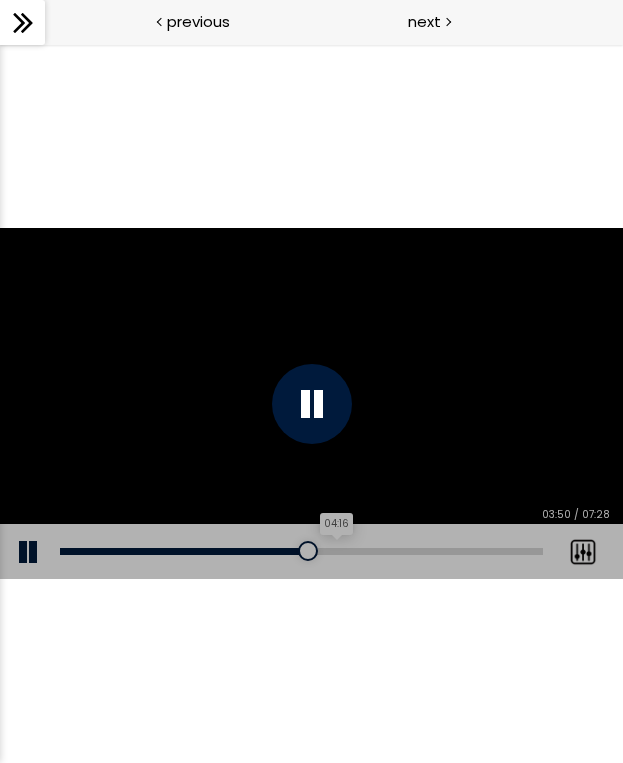 click on "04:16" at bounding box center [301, 551] 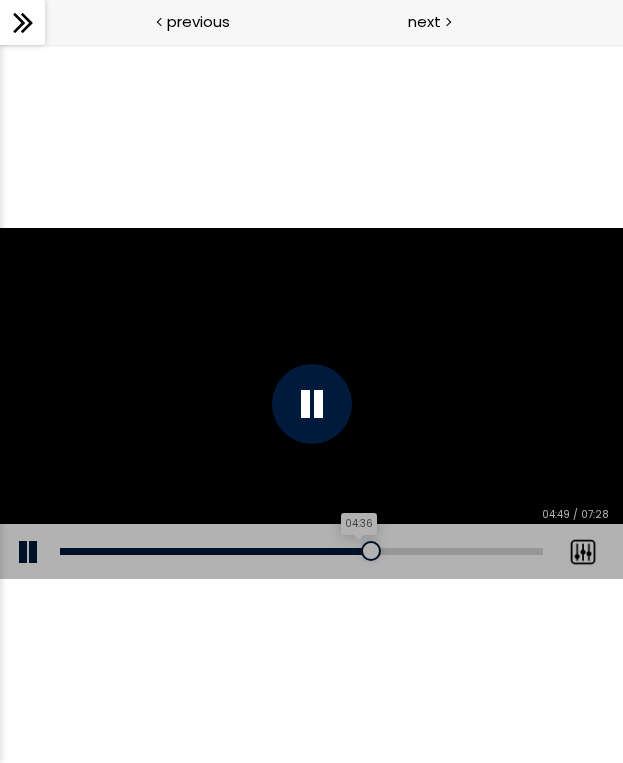 click on "04:36" at bounding box center [301, 551] 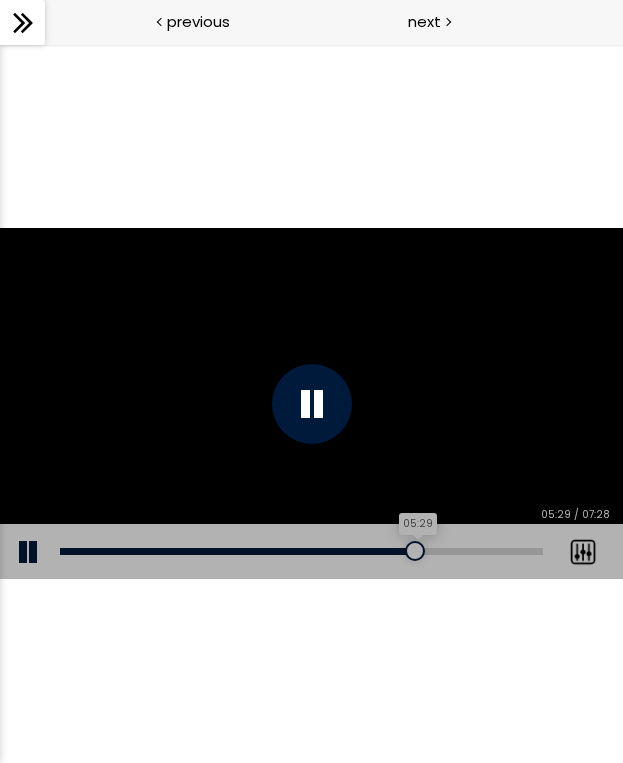 click on "05:29" at bounding box center [301, 551] 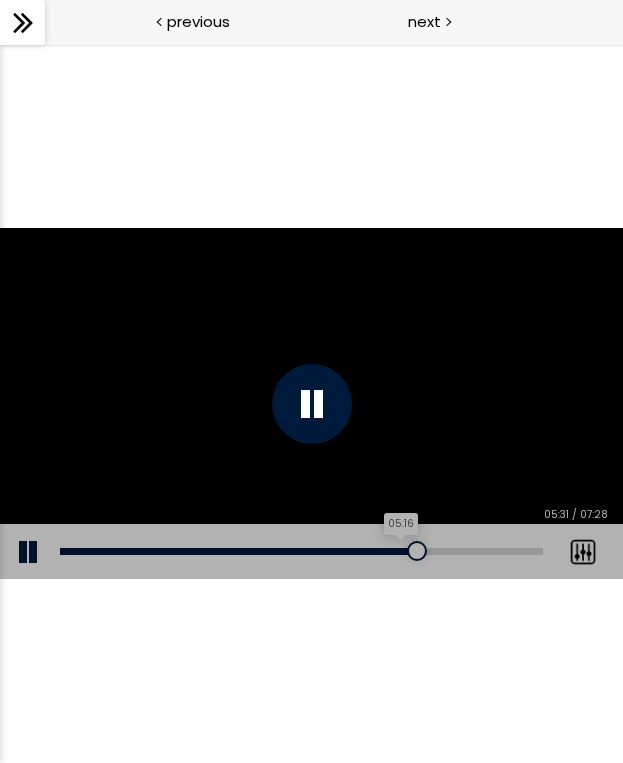 click on "05:16" at bounding box center [301, 551] 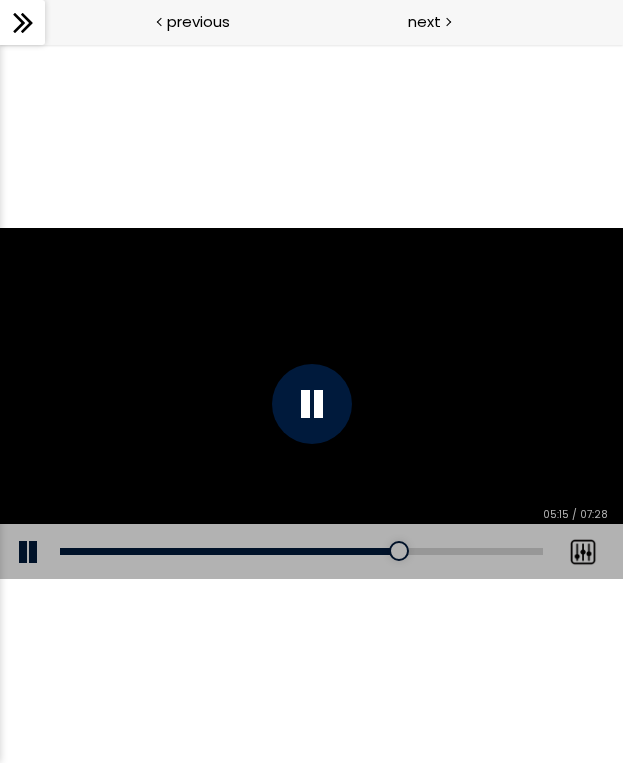 click at bounding box center [312, 404] 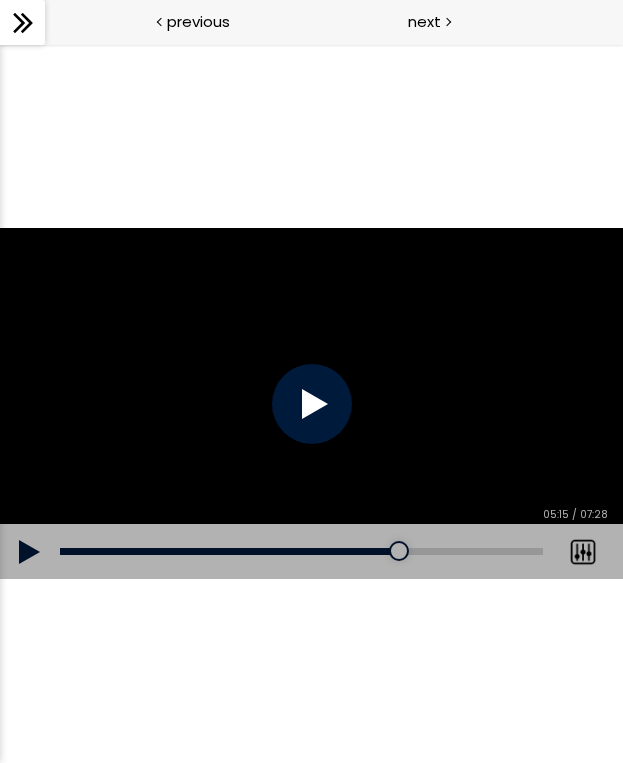 click at bounding box center (312, 404) 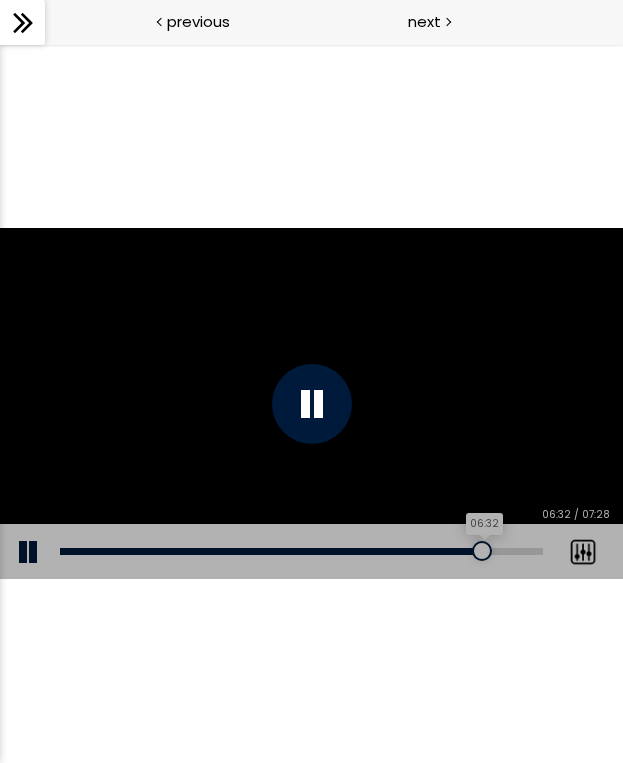 click on "06:32" at bounding box center (301, 551) 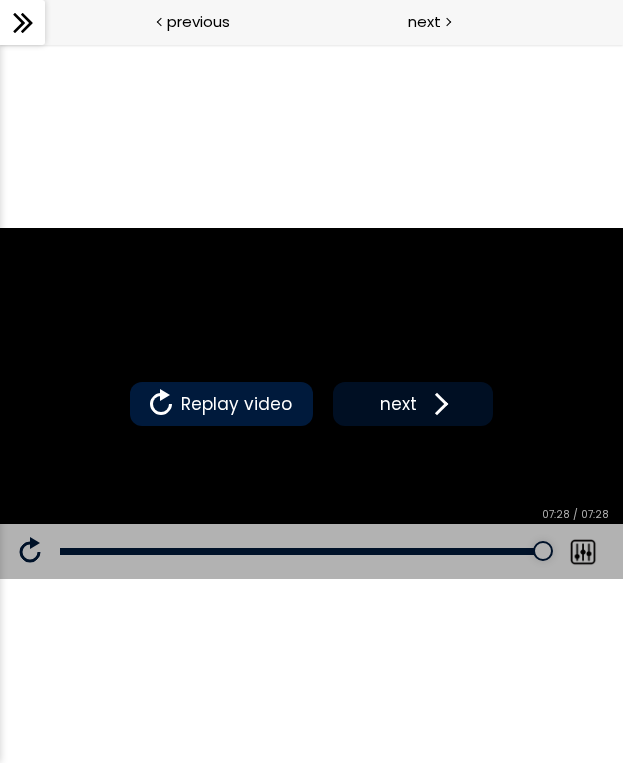 click at bounding box center (437, 404) 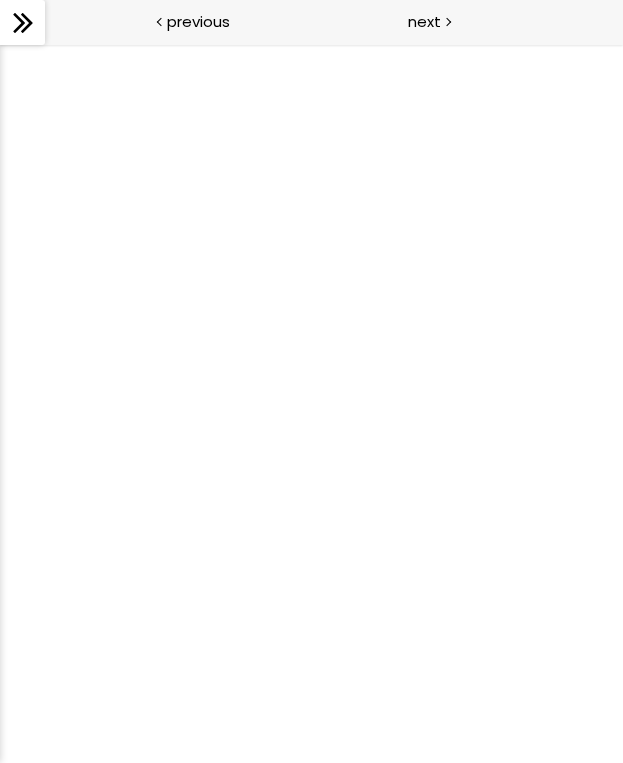 scroll, scrollTop: 0, scrollLeft: 0, axis: both 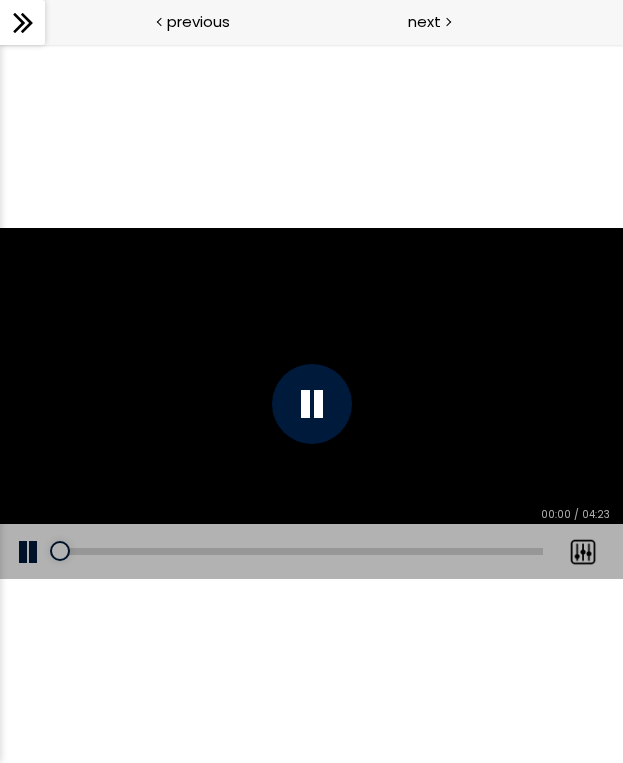 click at bounding box center [312, 404] 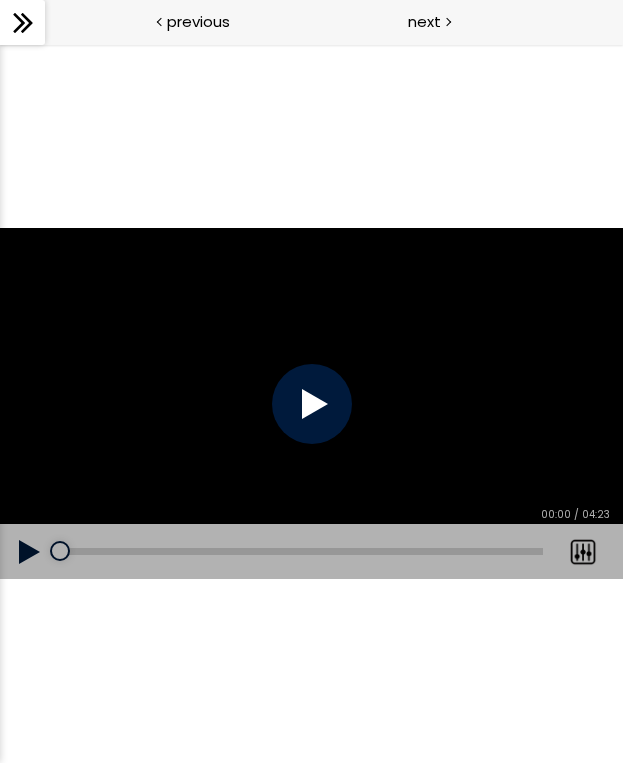 click at bounding box center (312, 404) 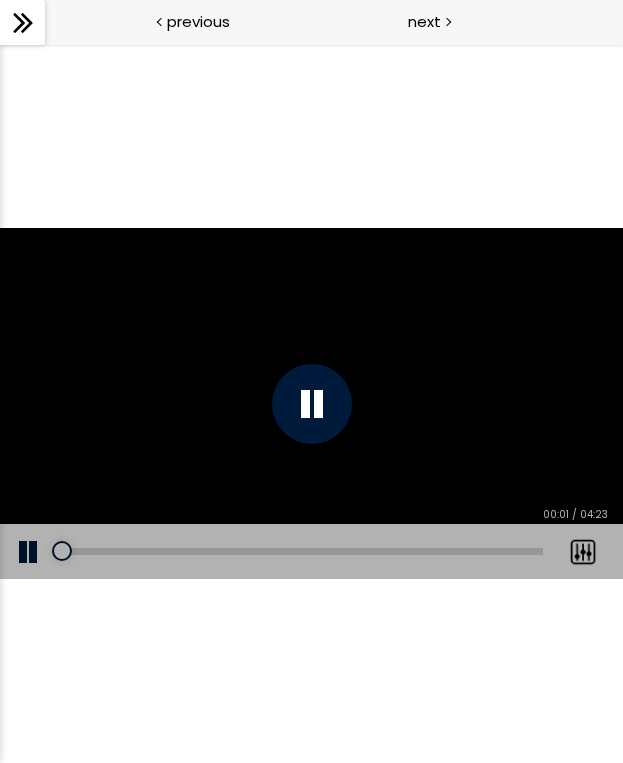 click on "Add chapter
00:08" at bounding box center [301, 552] 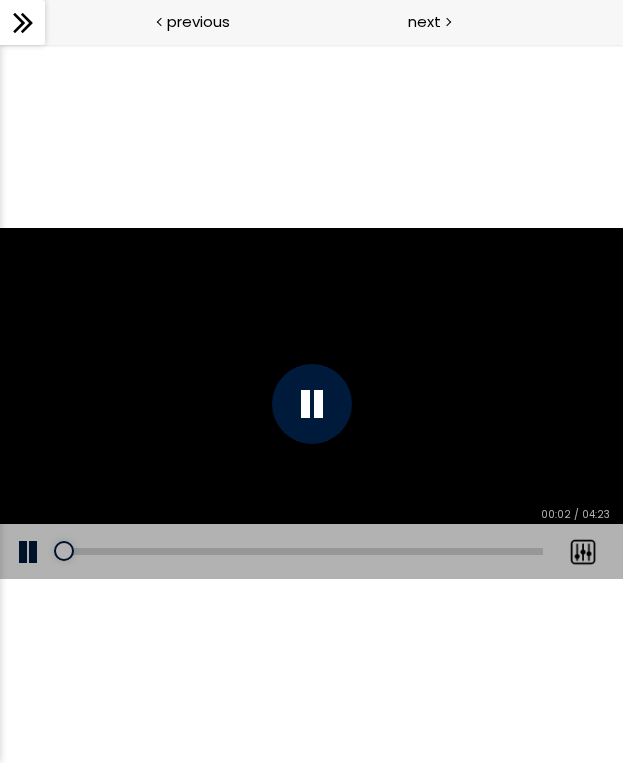 click on "Add chapter
00:08" at bounding box center [301, 552] 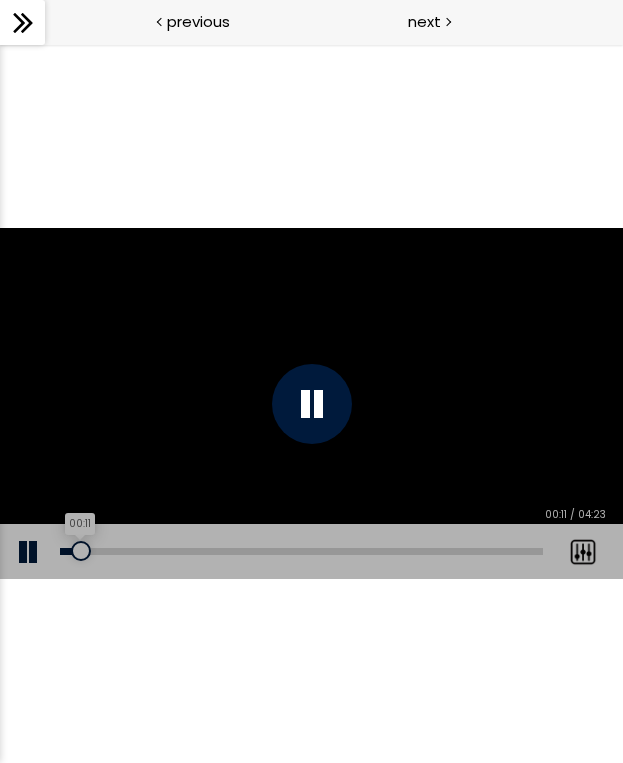 click on "00:11" at bounding box center [301, 551] 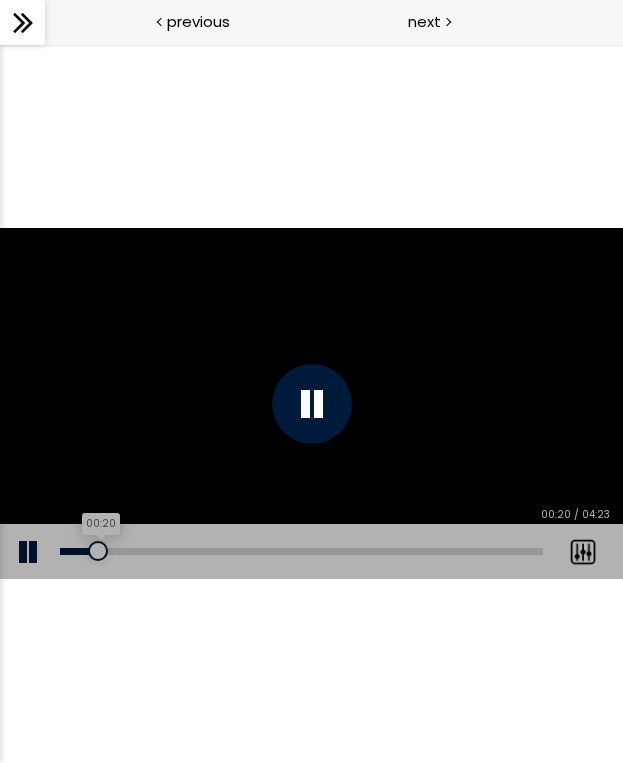 click on "00:20" at bounding box center (301, 551) 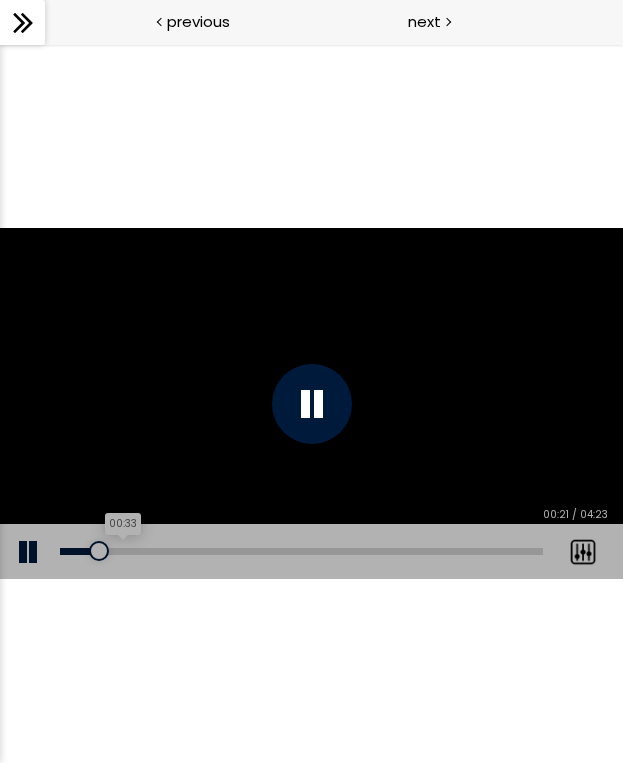 click on "00:33" at bounding box center (301, 551) 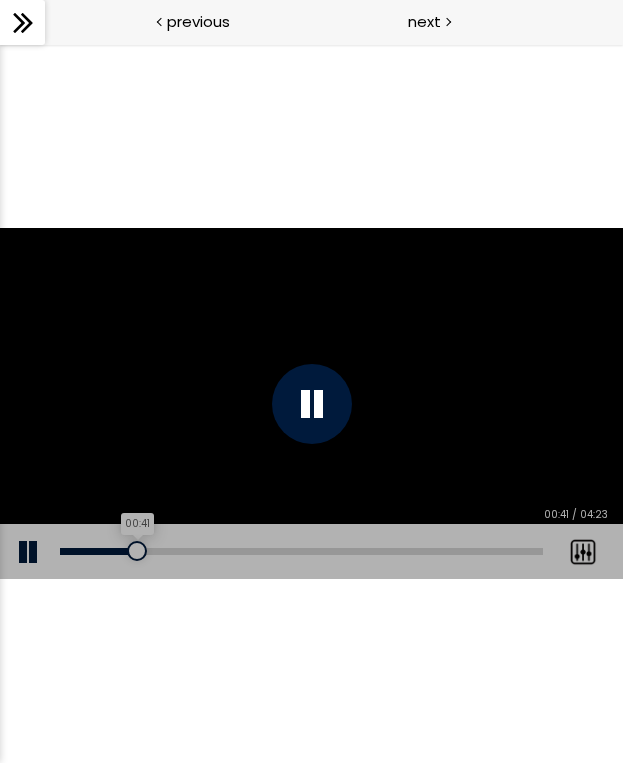 click on "00:41" at bounding box center [301, 551] 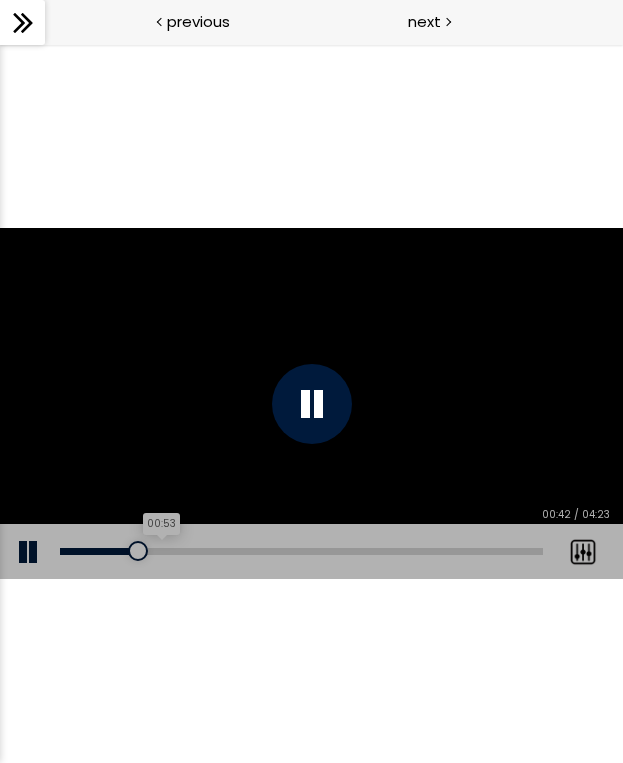 click on "00:53" at bounding box center (301, 551) 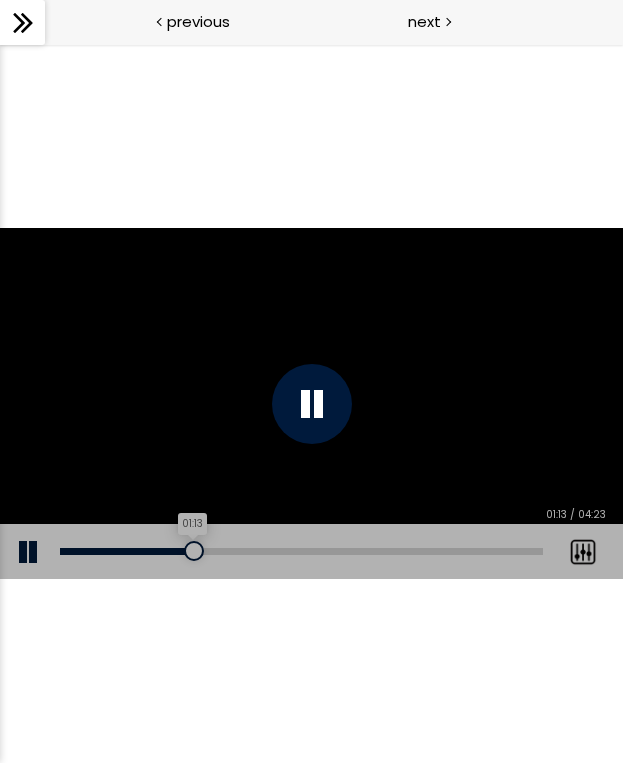 click on "01:13" at bounding box center [301, 551] 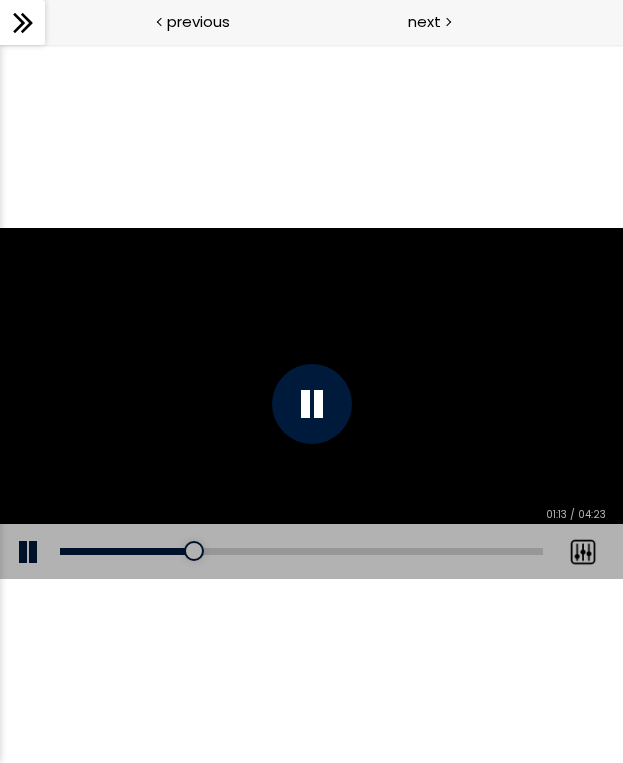 click on "Add chapter
01:29" at bounding box center (301, 552) 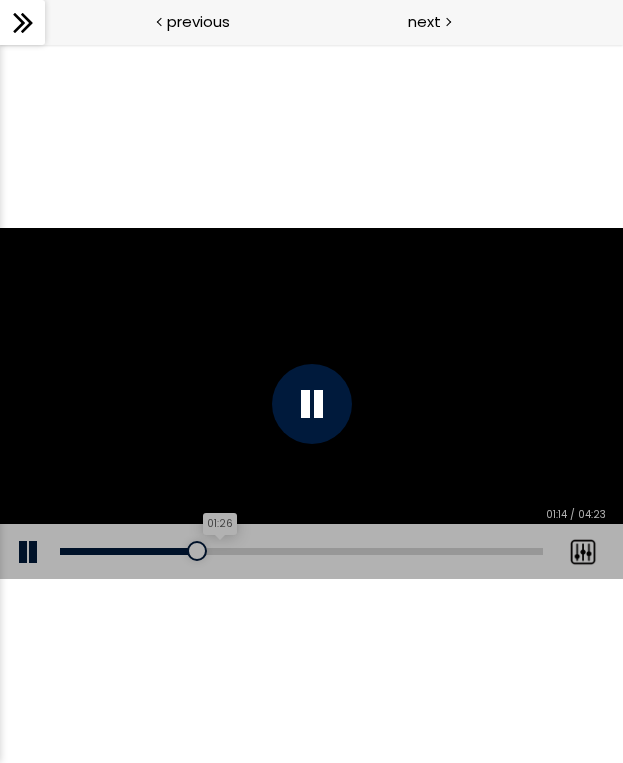 click on "01:26" at bounding box center (301, 551) 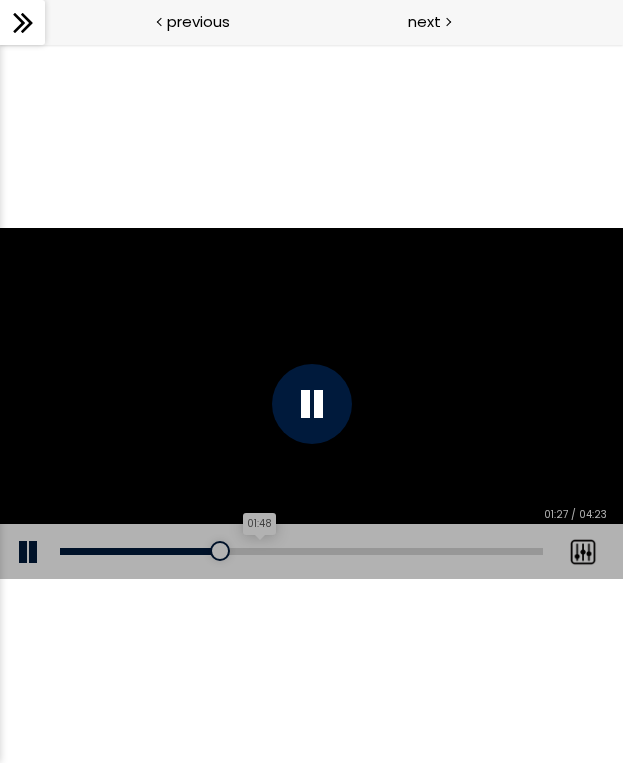 click on "[TIME]" at bounding box center [301, 551] 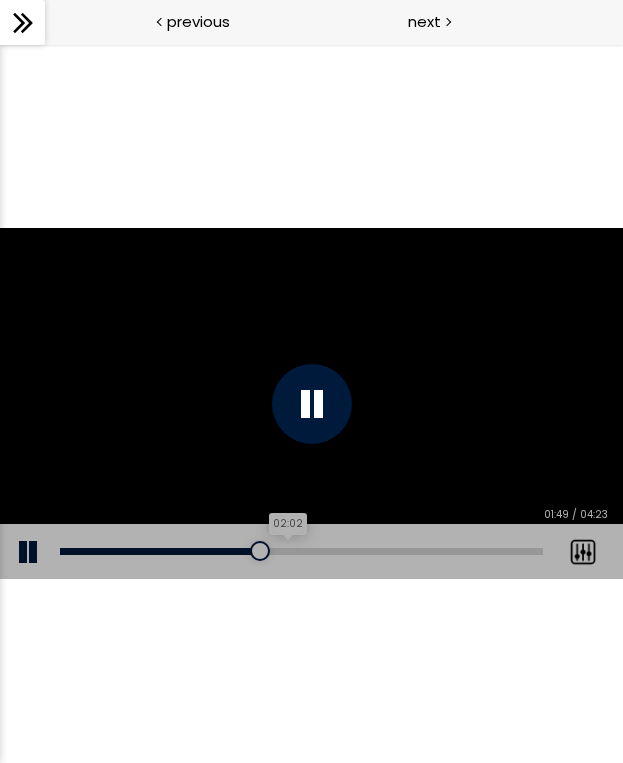 click on "02:02" at bounding box center [301, 551] 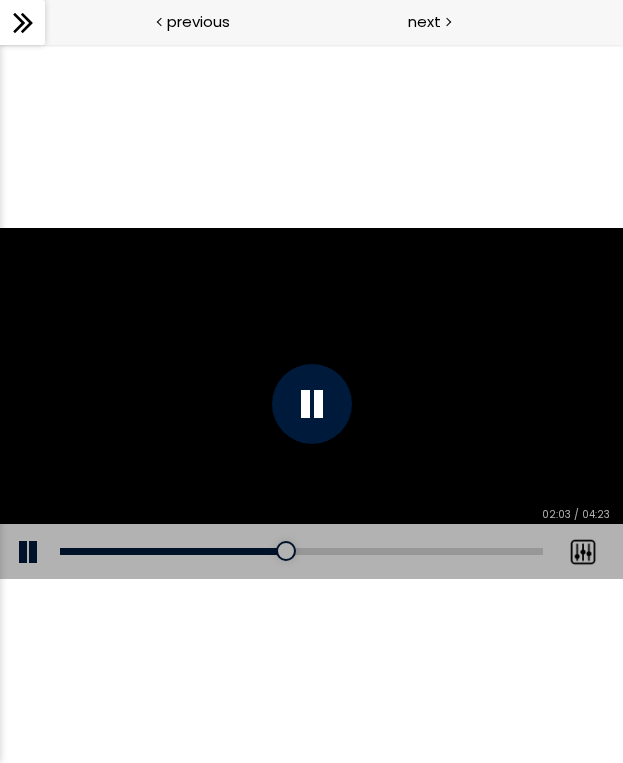 click on "Add chapter
02:15" at bounding box center [301, 552] 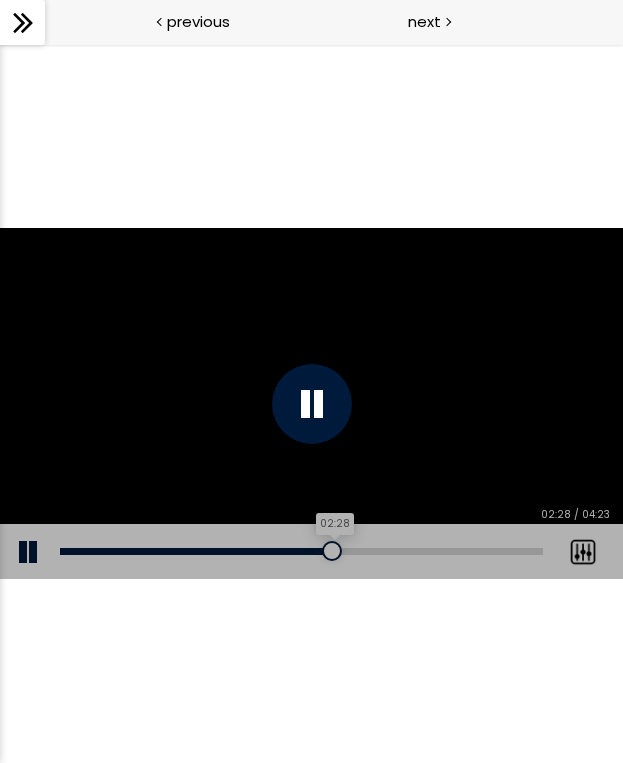 click on "02:28" at bounding box center (301, 551) 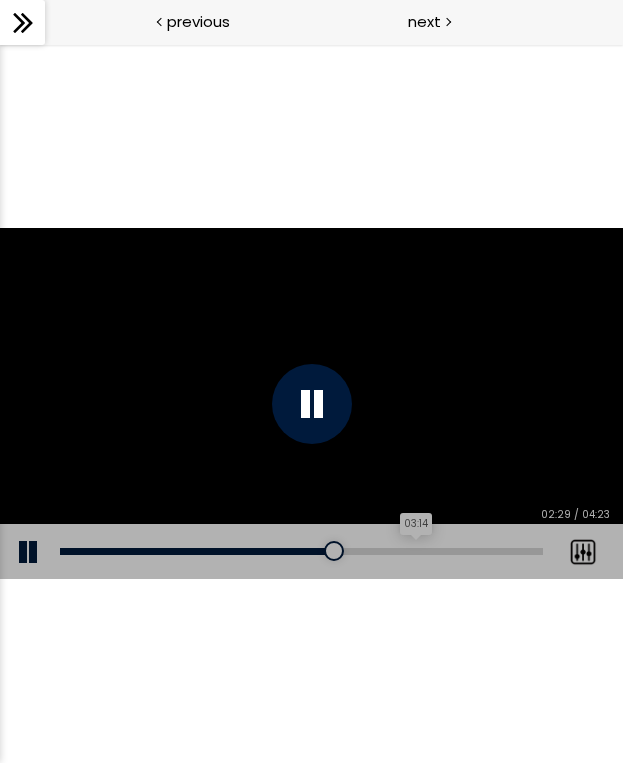 click on "03:14" at bounding box center [301, 551] 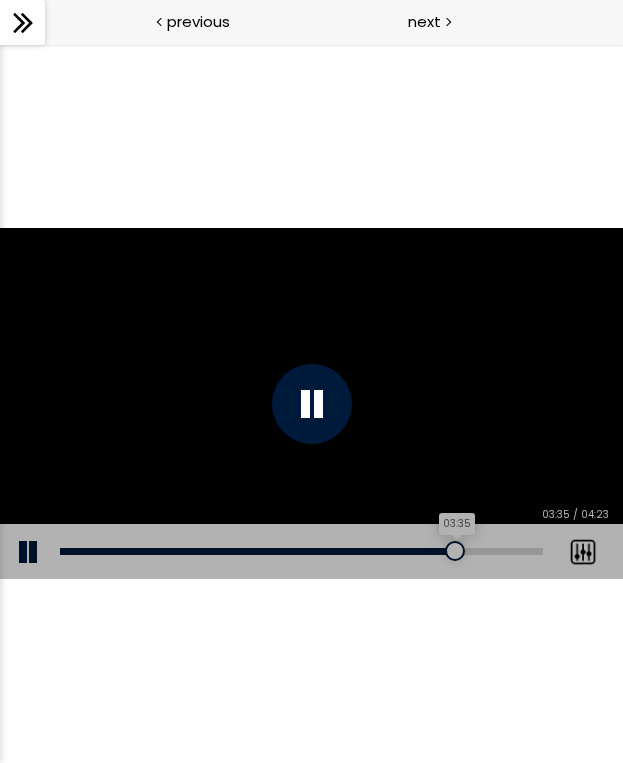 click on "03:35" at bounding box center [301, 551] 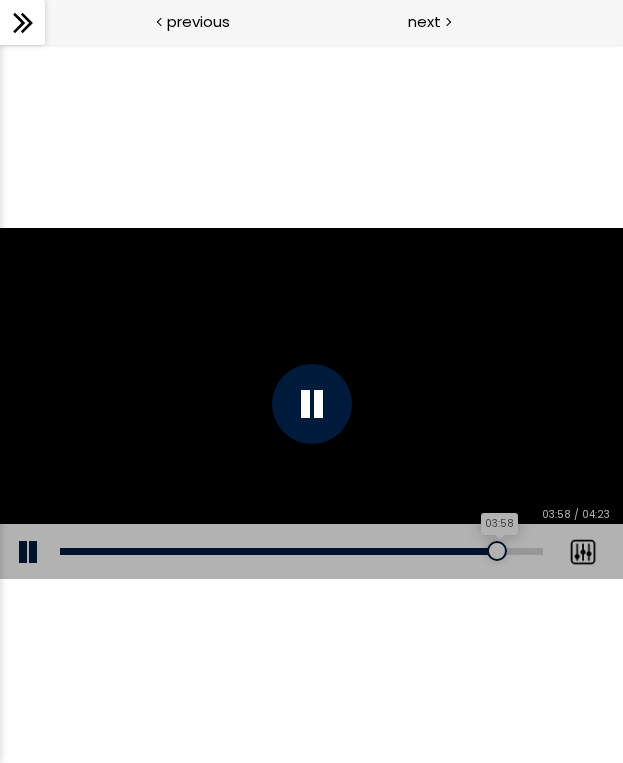 click on "03:58" at bounding box center (301, 551) 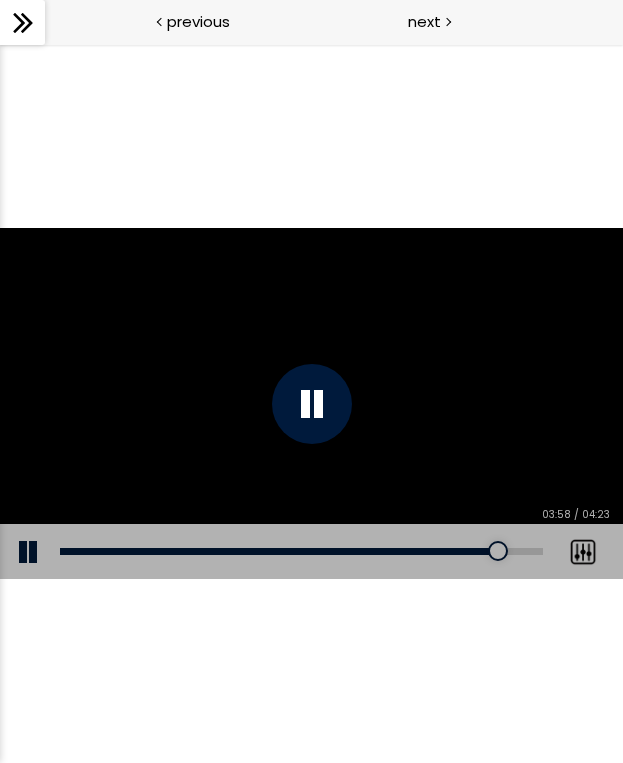 click on "Add chapter
04:18" at bounding box center (301, 552) 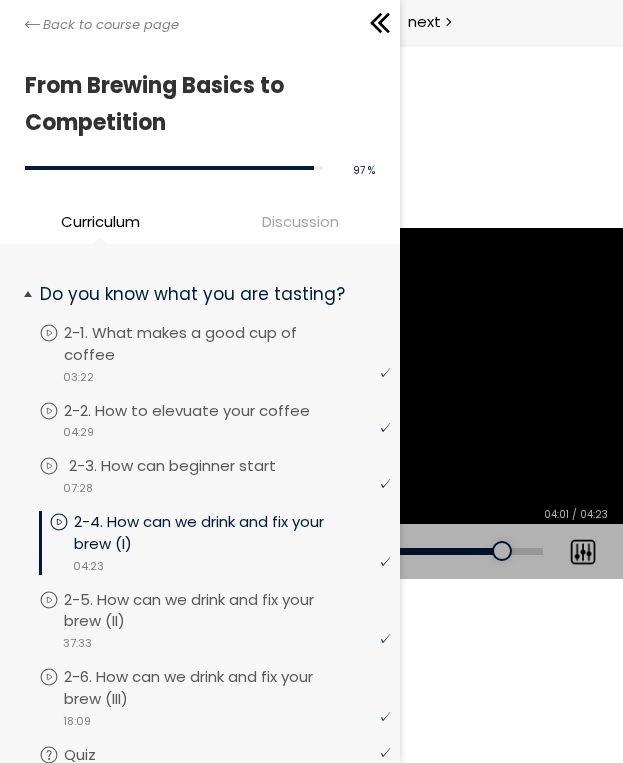 scroll, scrollTop: 145, scrollLeft: 0, axis: vertical 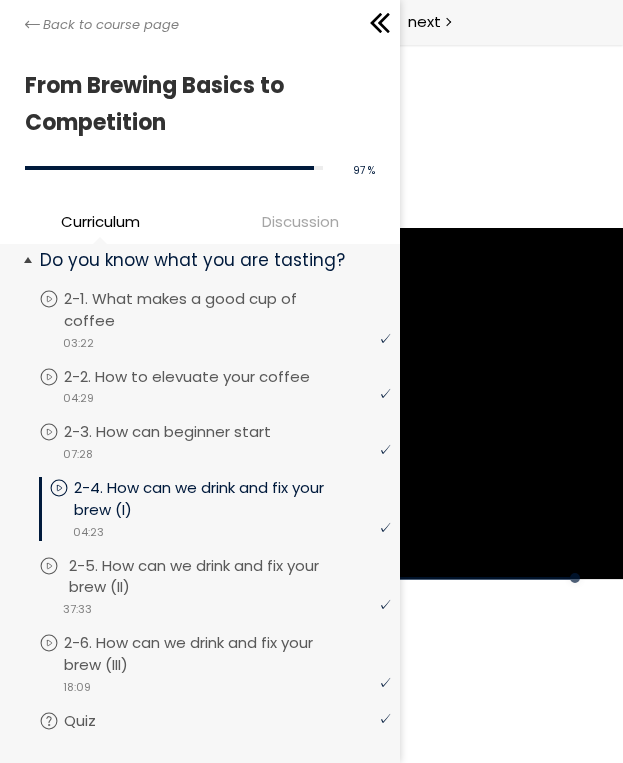 click on "2-5. How can we drink and fix your brew (II)" at bounding box center (232, 577) 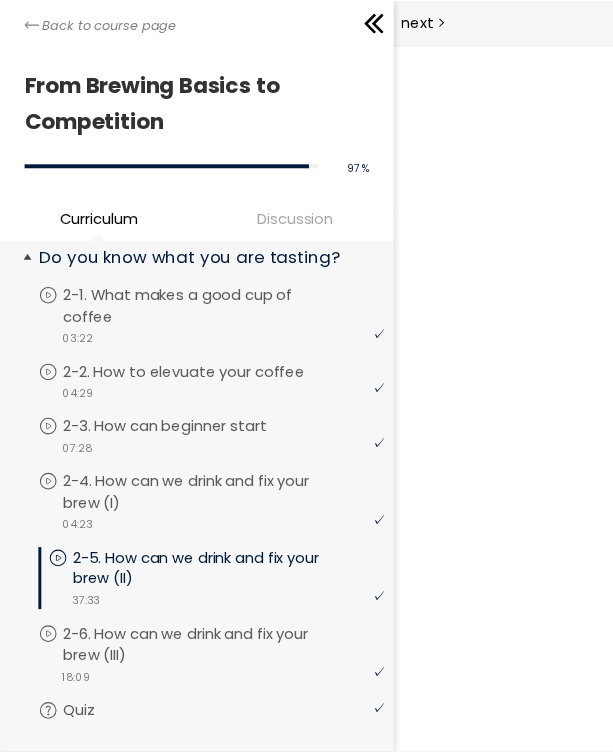 scroll, scrollTop: 0, scrollLeft: 0, axis: both 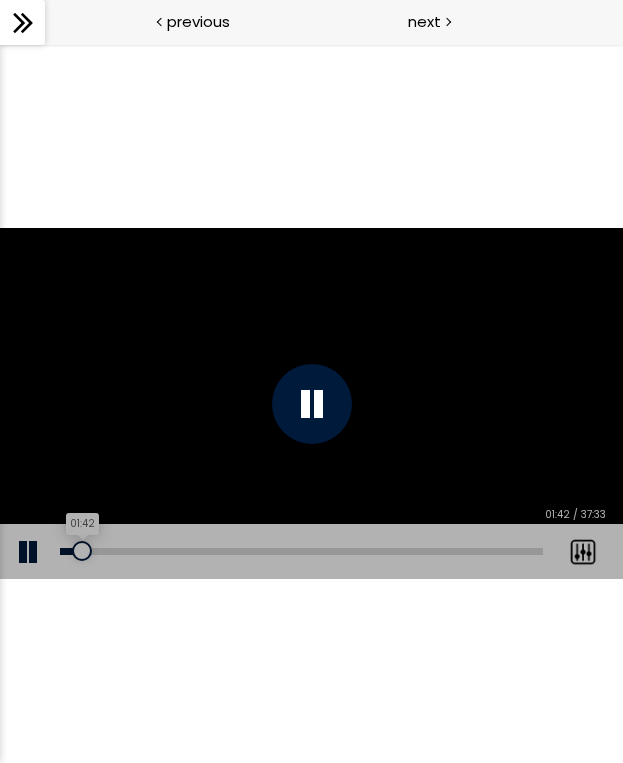 click on "01:42" at bounding box center (301, 551) 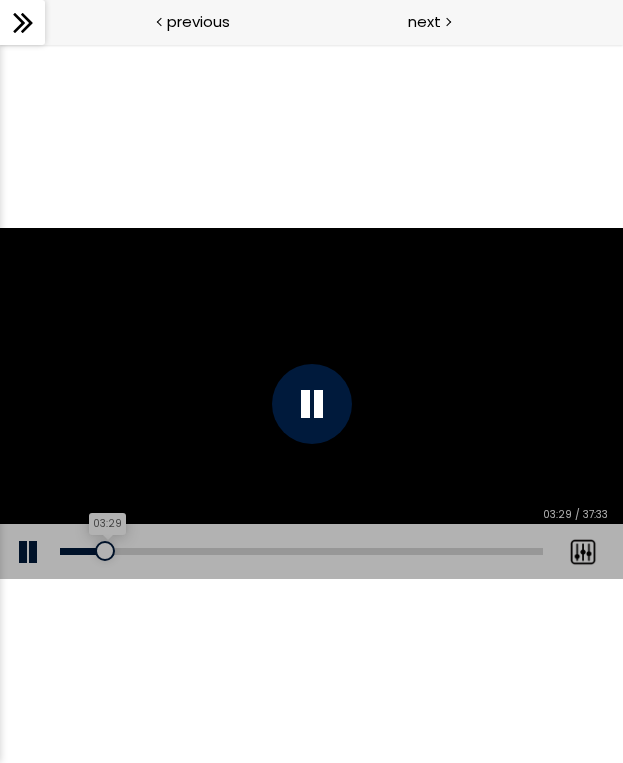 click on "03:29" at bounding box center [301, 551] 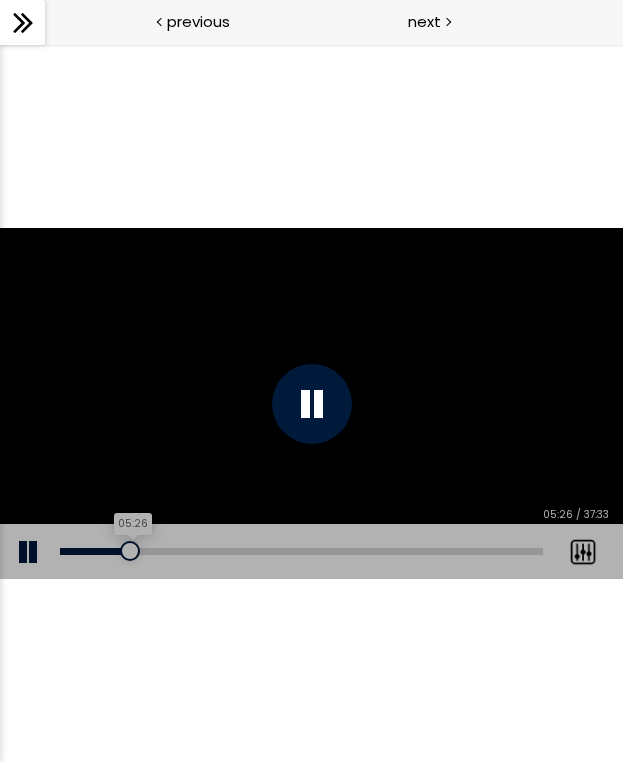 click on "05:26" at bounding box center [301, 551] 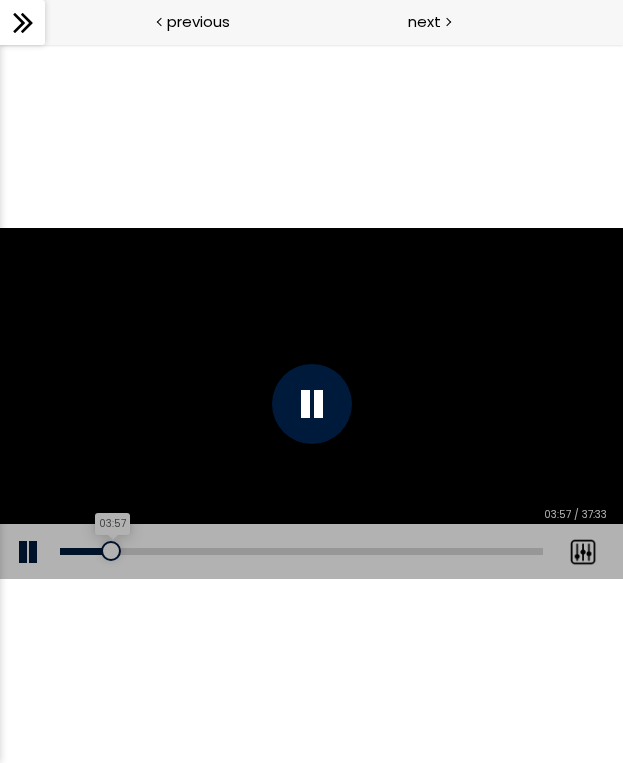 click on "03:57" at bounding box center [301, 551] 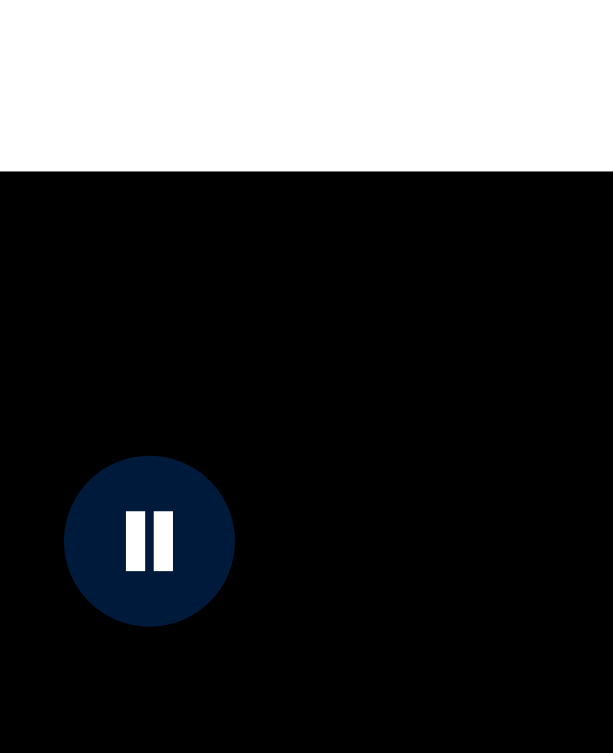 click at bounding box center (-200, 138) 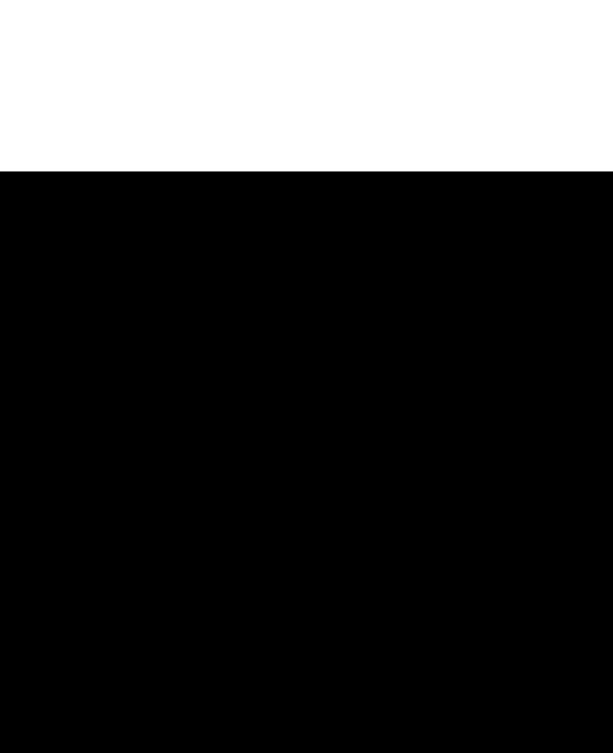 click at bounding box center (-201, 137) 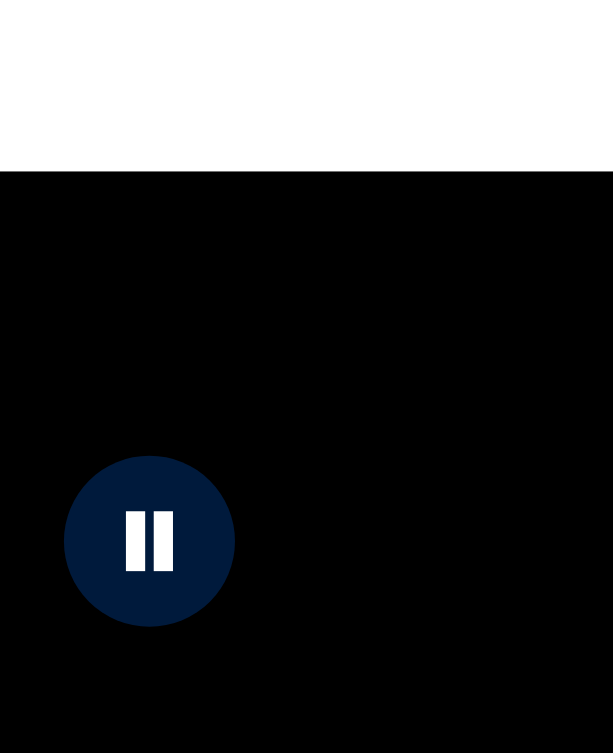 click on "Click for sound
@keyframes VOLUME_SMALL_WAVE_FLASH {
0% { opacity: 0; }
33% { opacity: 1; }
66% { opacity: 1; }
100% { opacity: 0; }
}
@keyframes VOLUME_LARGE_WAVE_FLASH {
0% { opacity: 0; }
33% { opacity: 1; }
66% { opacity: 1; }
100% { opacity: 0; }
}
.volume__small-wave {
animation: VOLUME_SMALL_WAVE_FLASH 2s infinite;
opacity: 0;
}
.volume__large-wave {
animation: VOLUME_LARGE_WAVE_FLASH 2s infinite .3s;
opacity: 0;
}
Add chapter
20:50
10:02 / 37:33
Subtitles       None           Auto     1080p   720p   540p   360p   224p       x   2   x   1.5   x   1.25   x   1   x   0.75   x   0.5" at bounding box center (-201, 137) 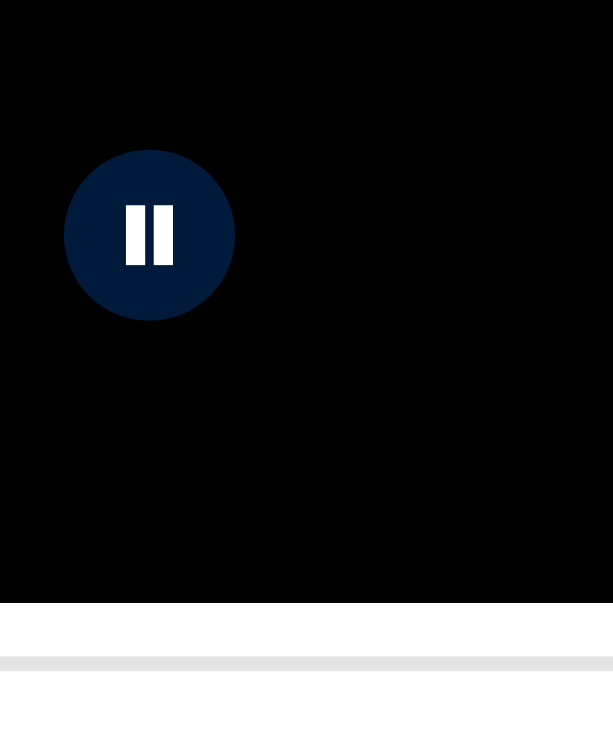 drag, startPoint x: -95, startPoint y: 37, endPoint x: -48, endPoint y: 64, distance: 54.20332 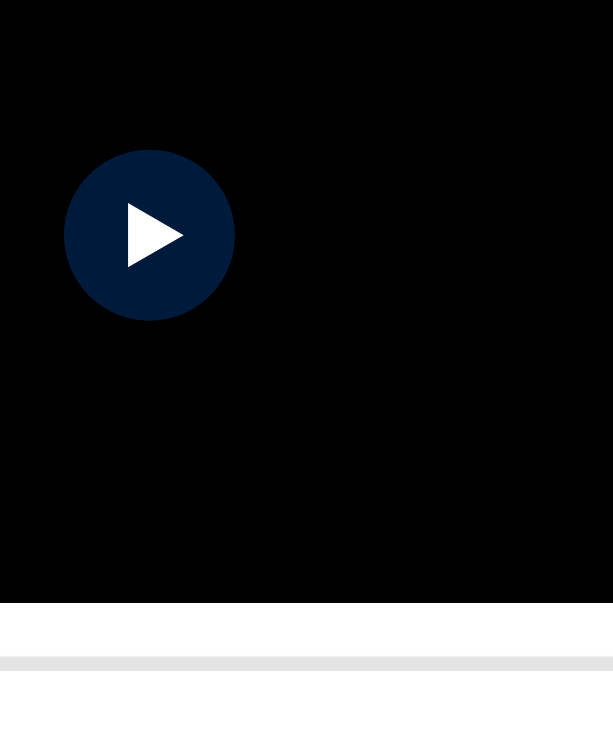 click at bounding box center (-200, -168) 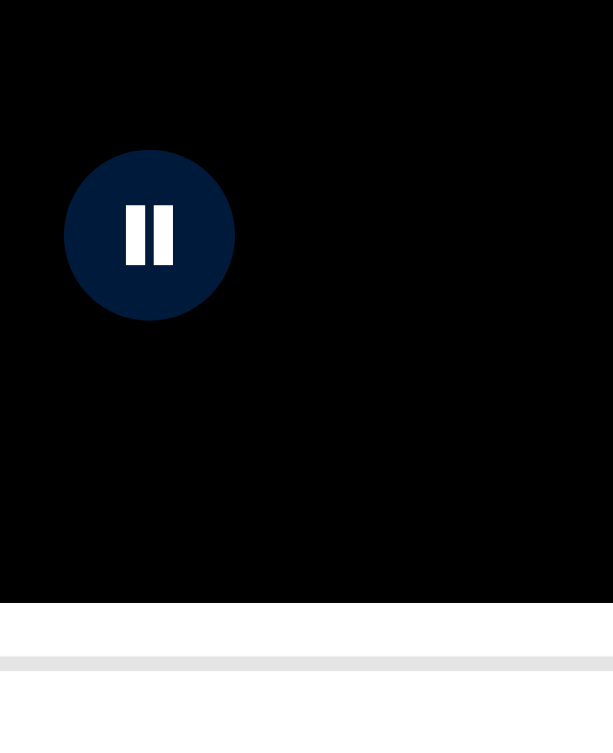 click at bounding box center (-200, -168) 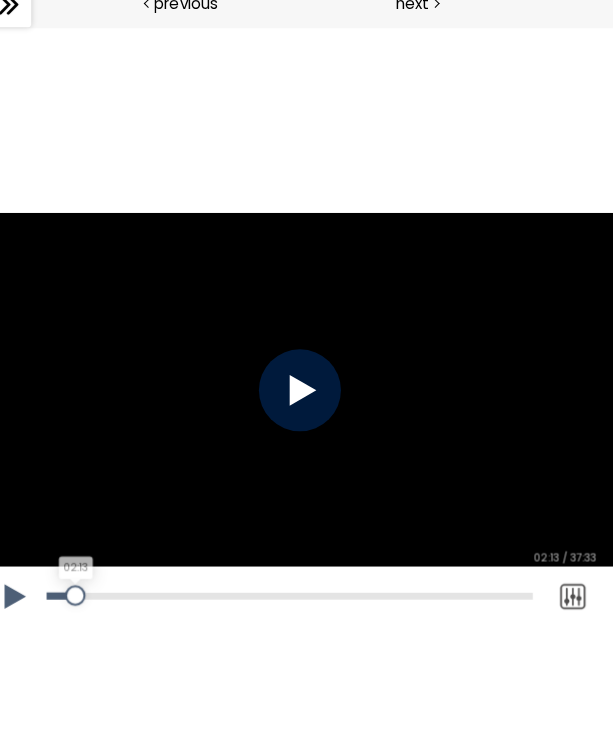 click on "02:13" at bounding box center (283, 581) 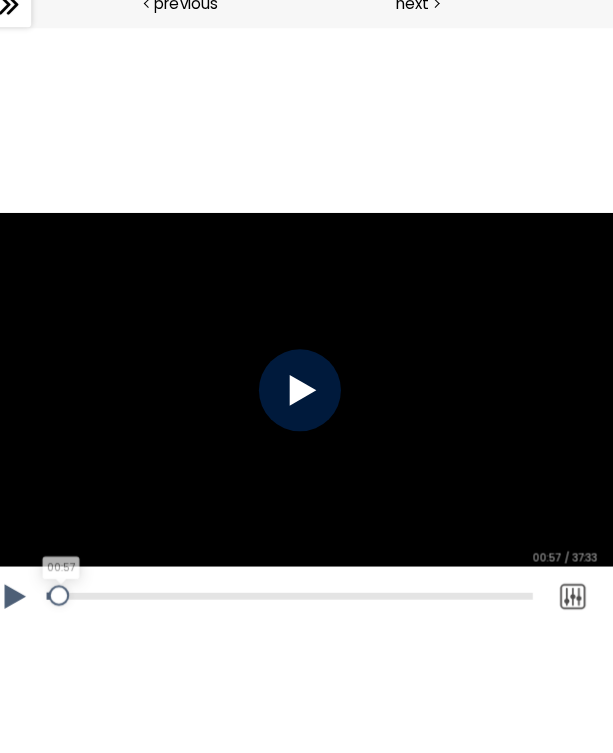 click on "00:57" at bounding box center (283, 581) 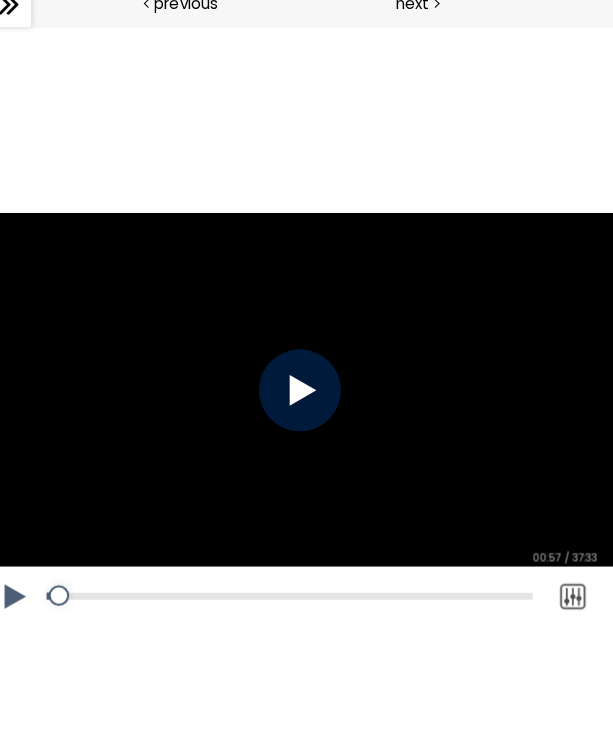 click at bounding box center [292, 380] 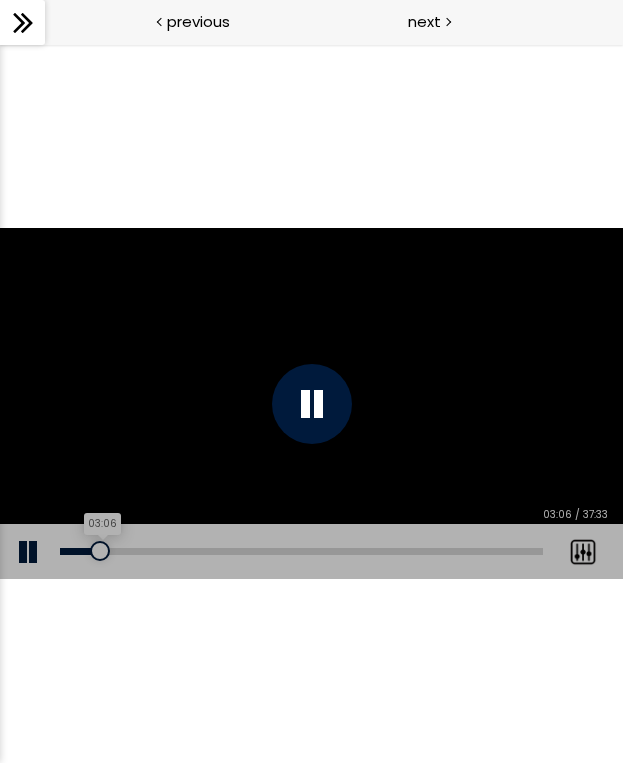 click on "03:06" at bounding box center [301, 551] 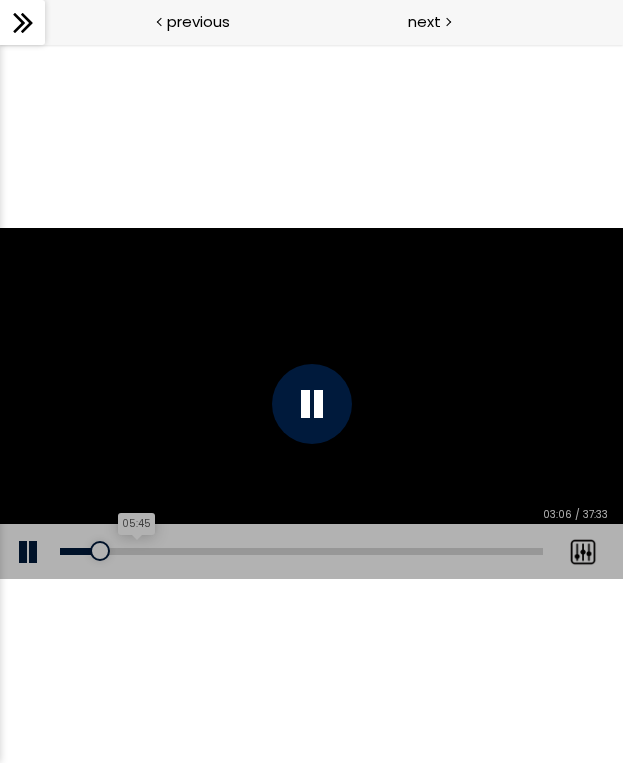 click on "05:45" at bounding box center [301, 551] 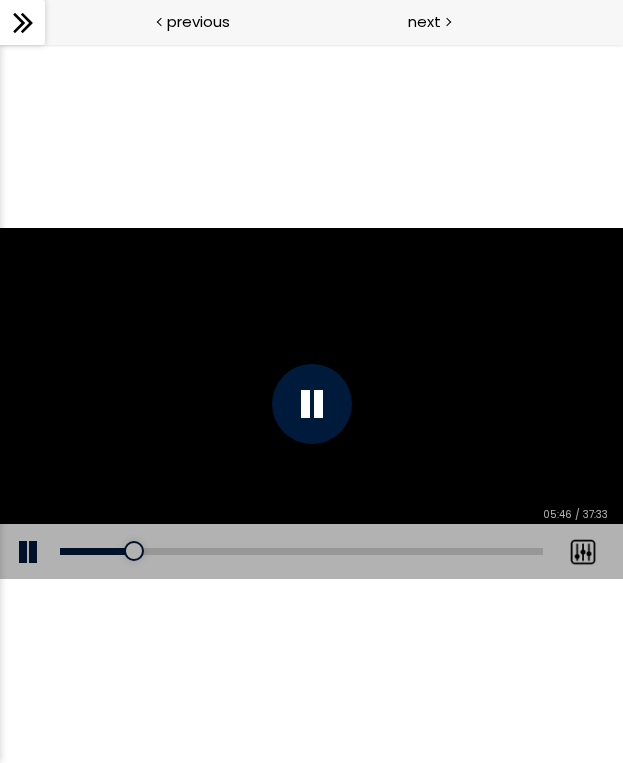 click on "Add chapter
05:45" at bounding box center [301, 552] 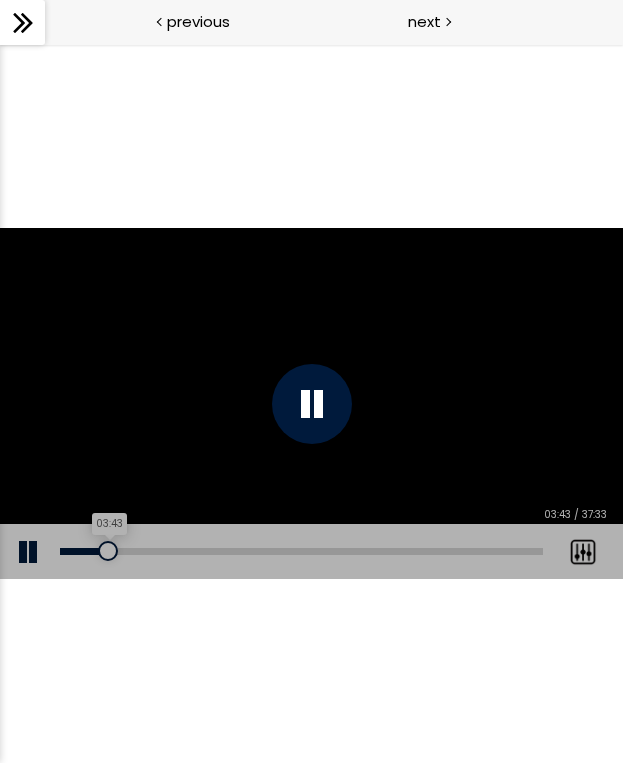 click on "03:43" at bounding box center [301, 551] 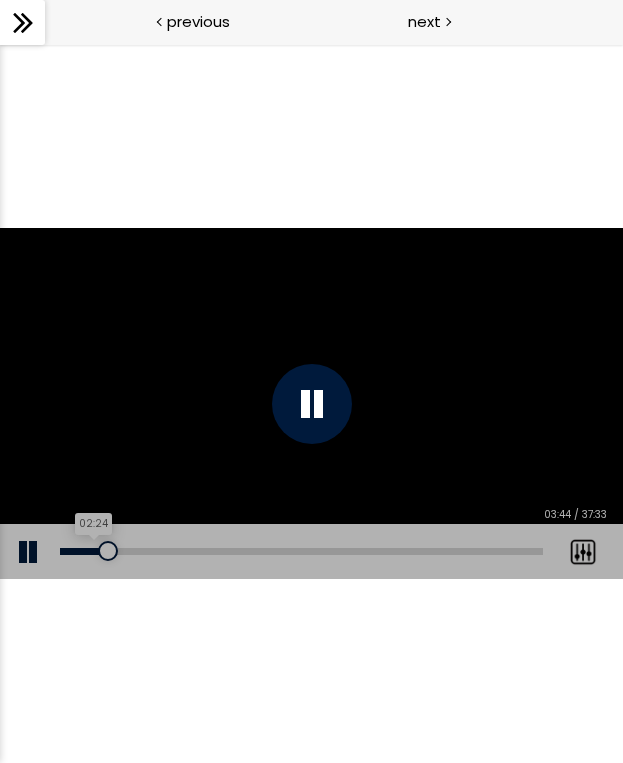 click on "02:24" at bounding box center (301, 551) 